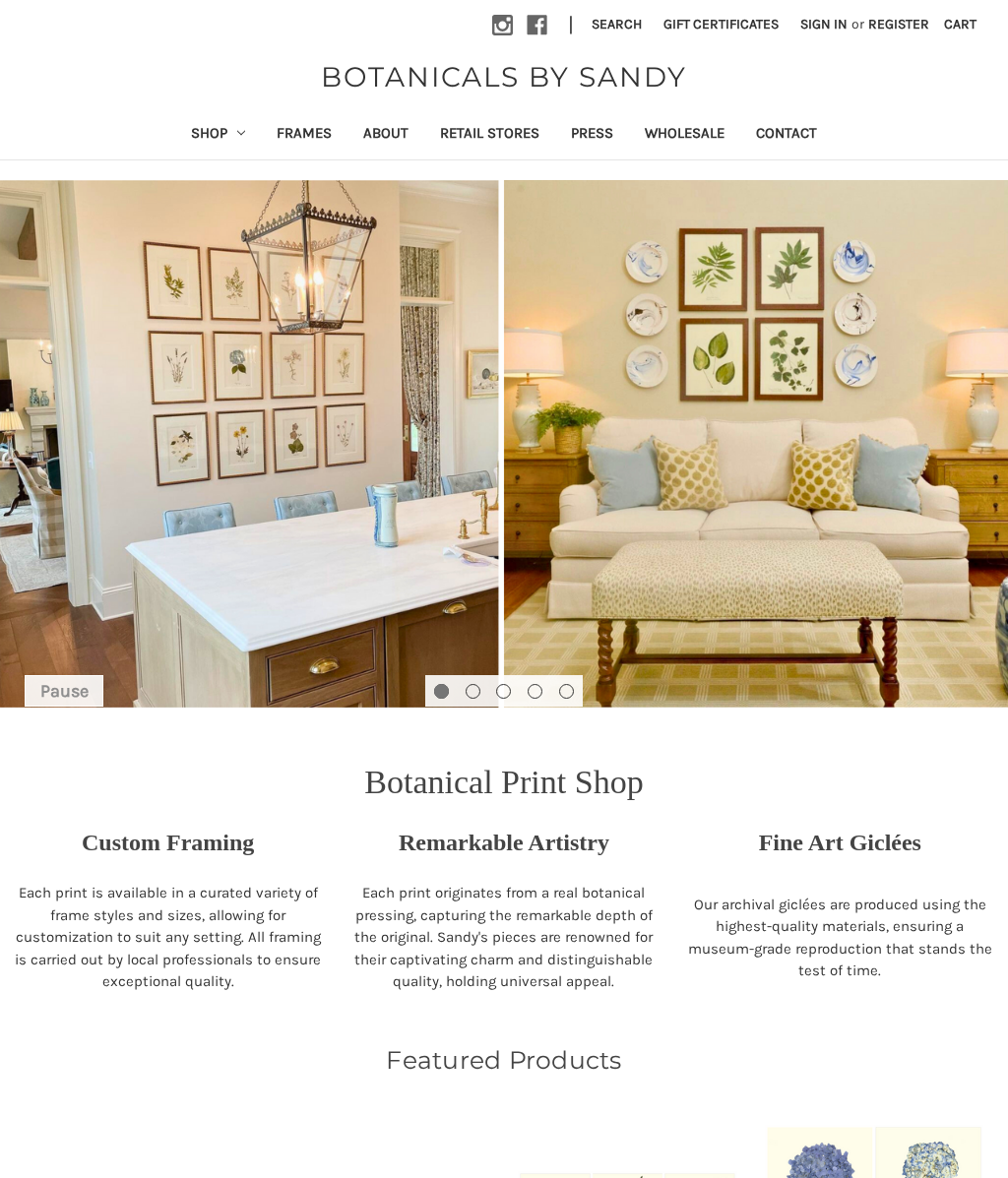scroll, scrollTop: 0, scrollLeft: 0, axis: both 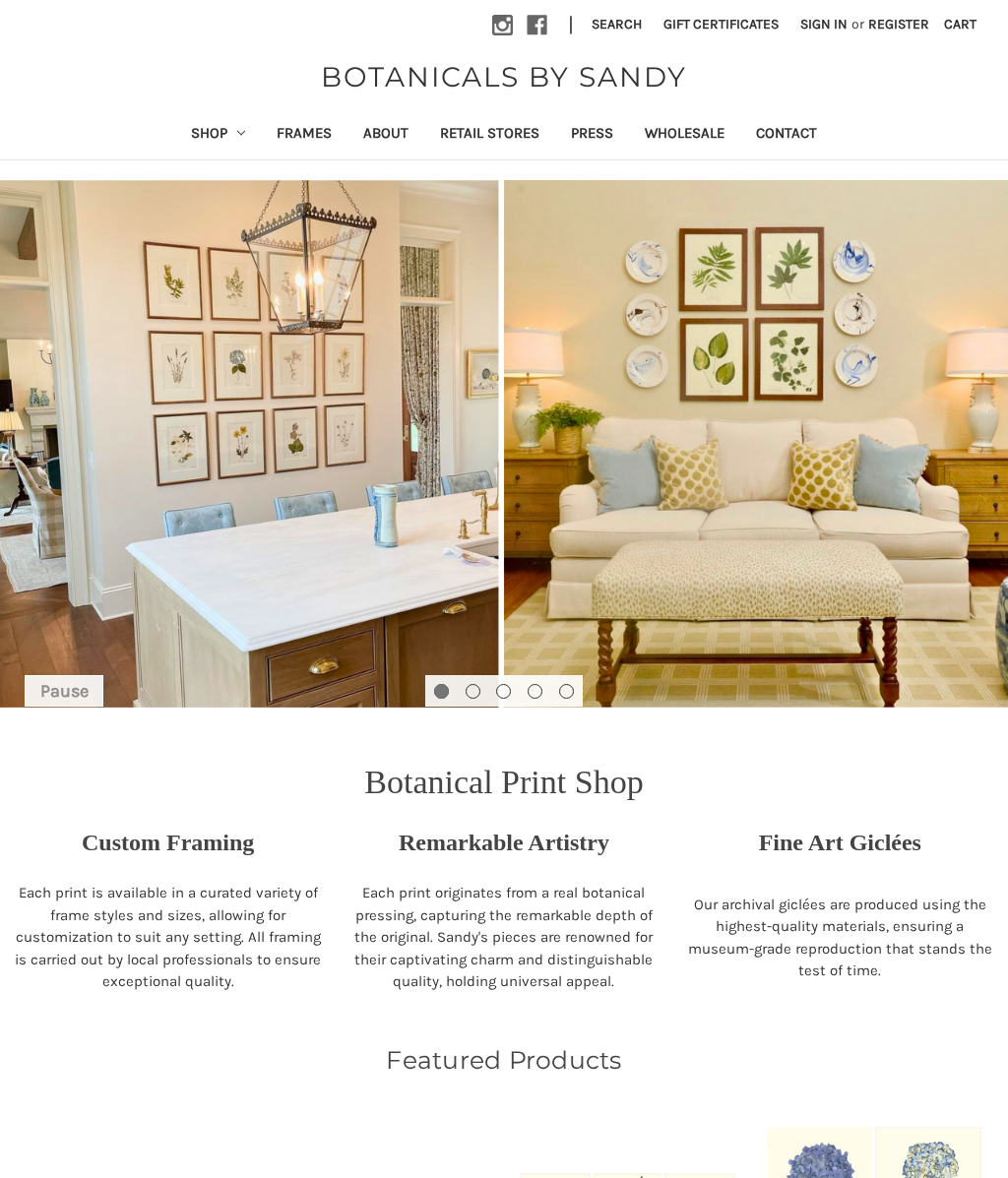 click on "Retail Stores" at bounding box center (489, 135) 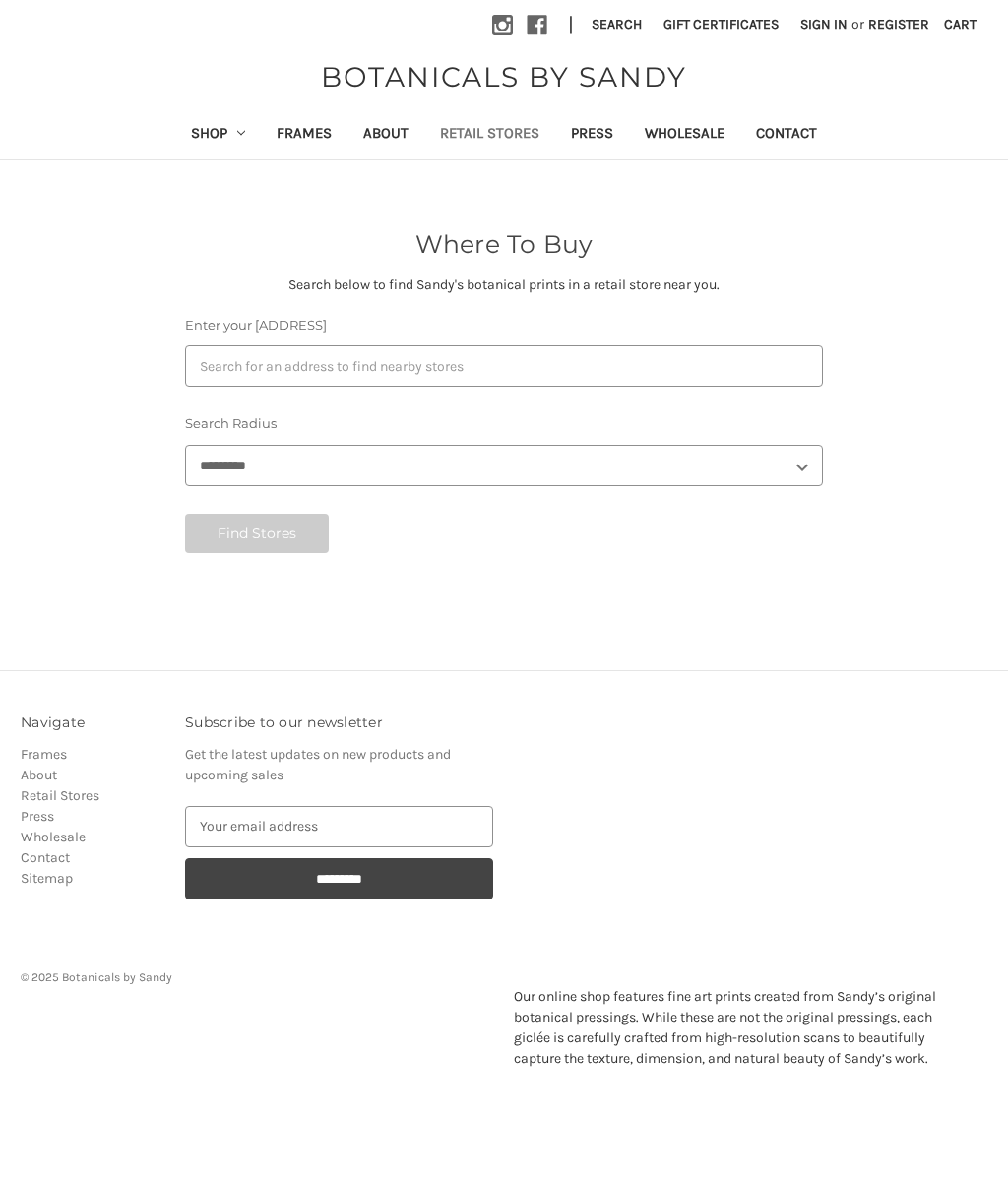 scroll, scrollTop: 0, scrollLeft: 0, axis: both 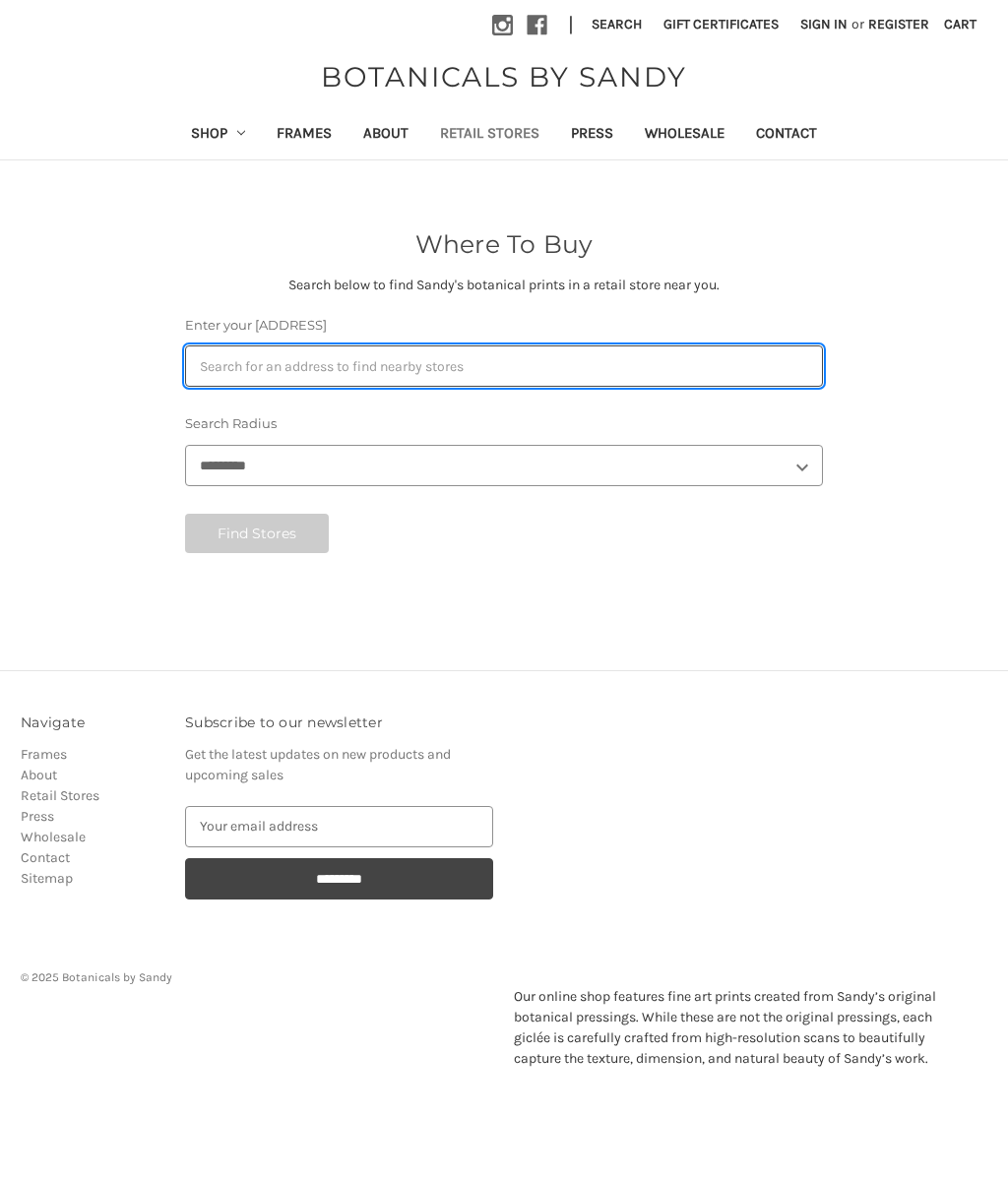 click on "Enter your [ADDRESS]" at bounding box center [504, 366] 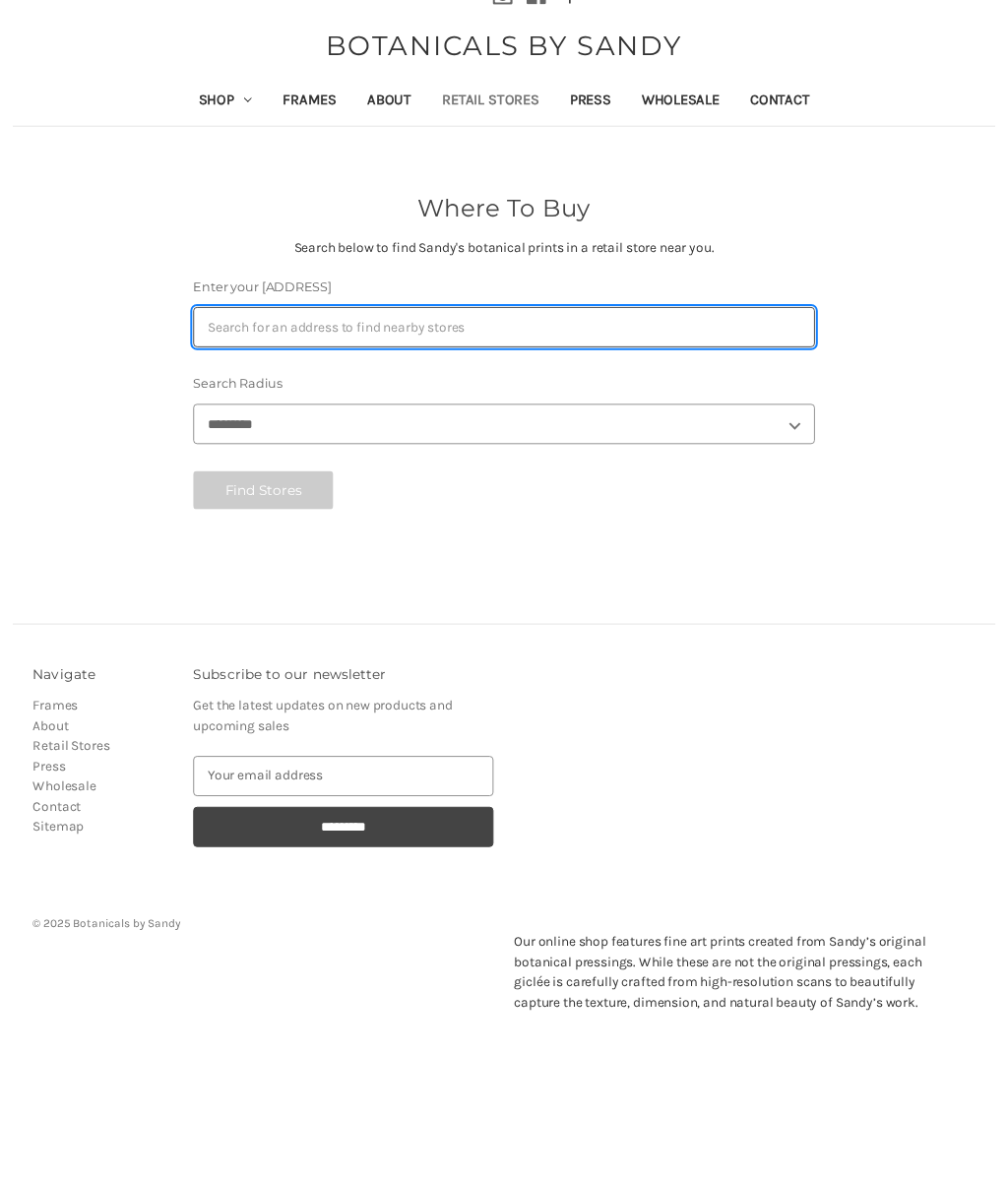 scroll, scrollTop: 0, scrollLeft: 0, axis: both 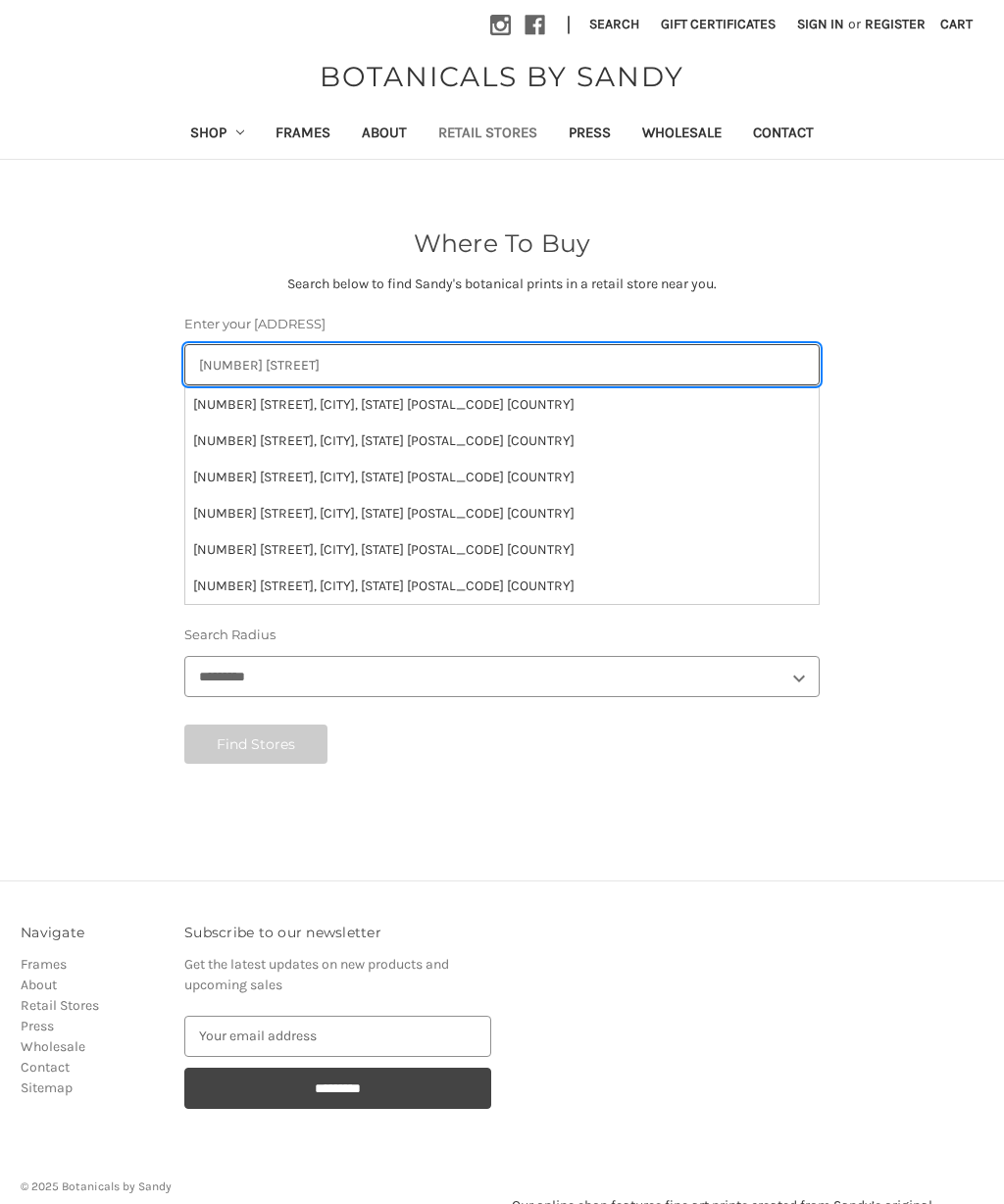 type on "[NUMBER] [STREET]" 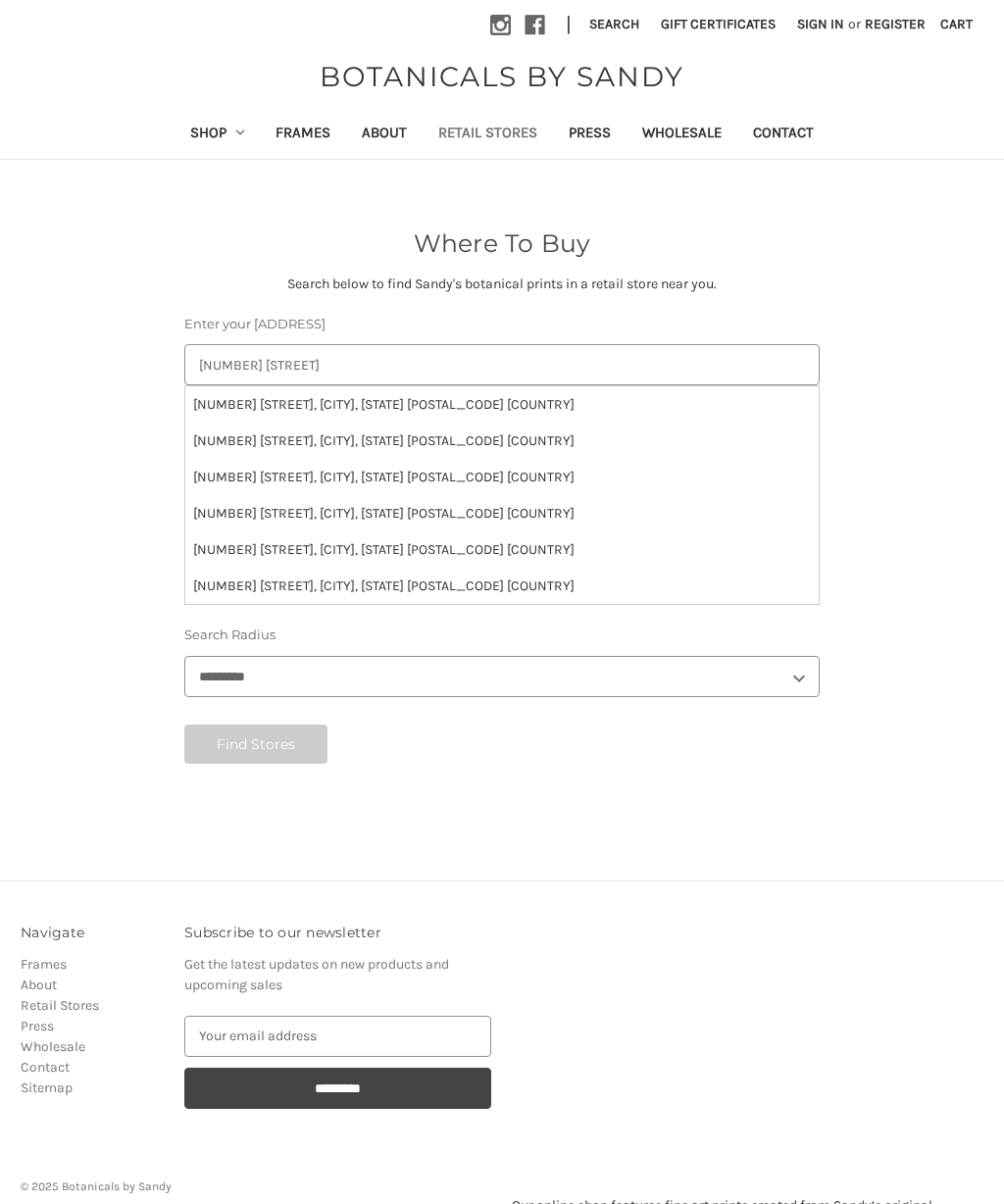 click on "[NUMBER] [STREET], [CITY], [STATE] [POSTAL_CODE] [COUNTRY]" at bounding box center [502, 404] 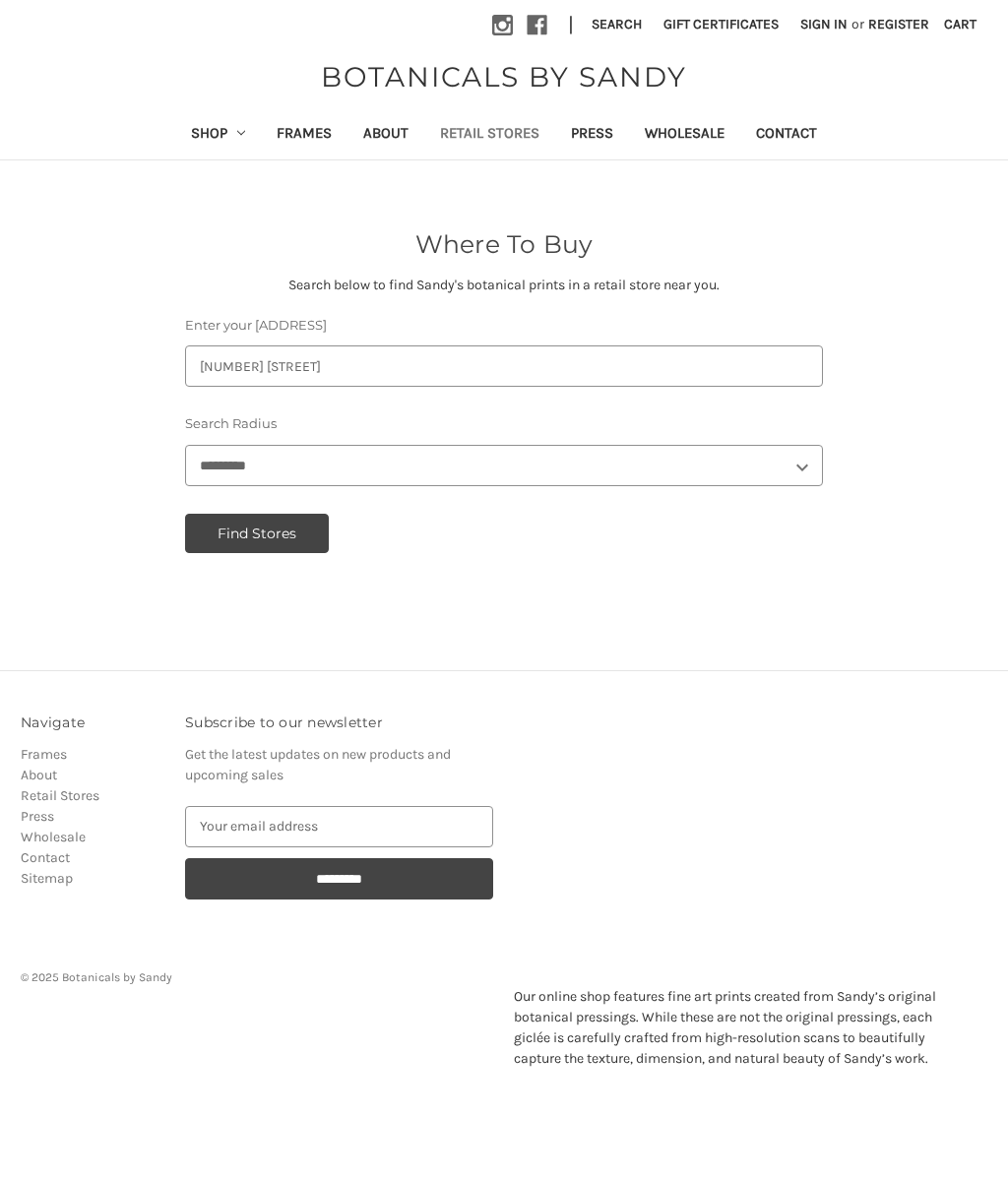 click on "[PERSONAL_INFO]" at bounding box center (504, 465) 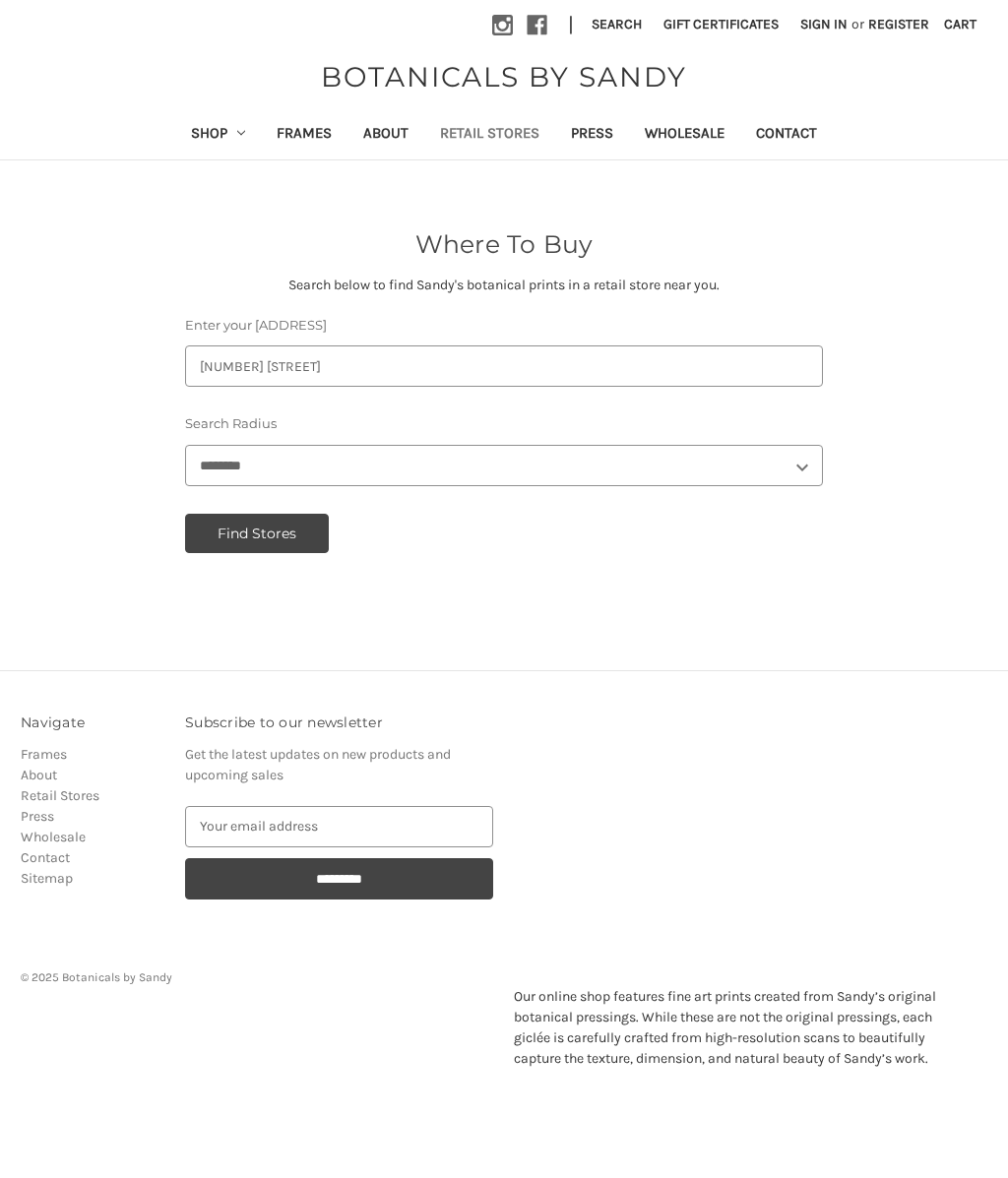 click on "Find Stores" at bounding box center (257, 533) 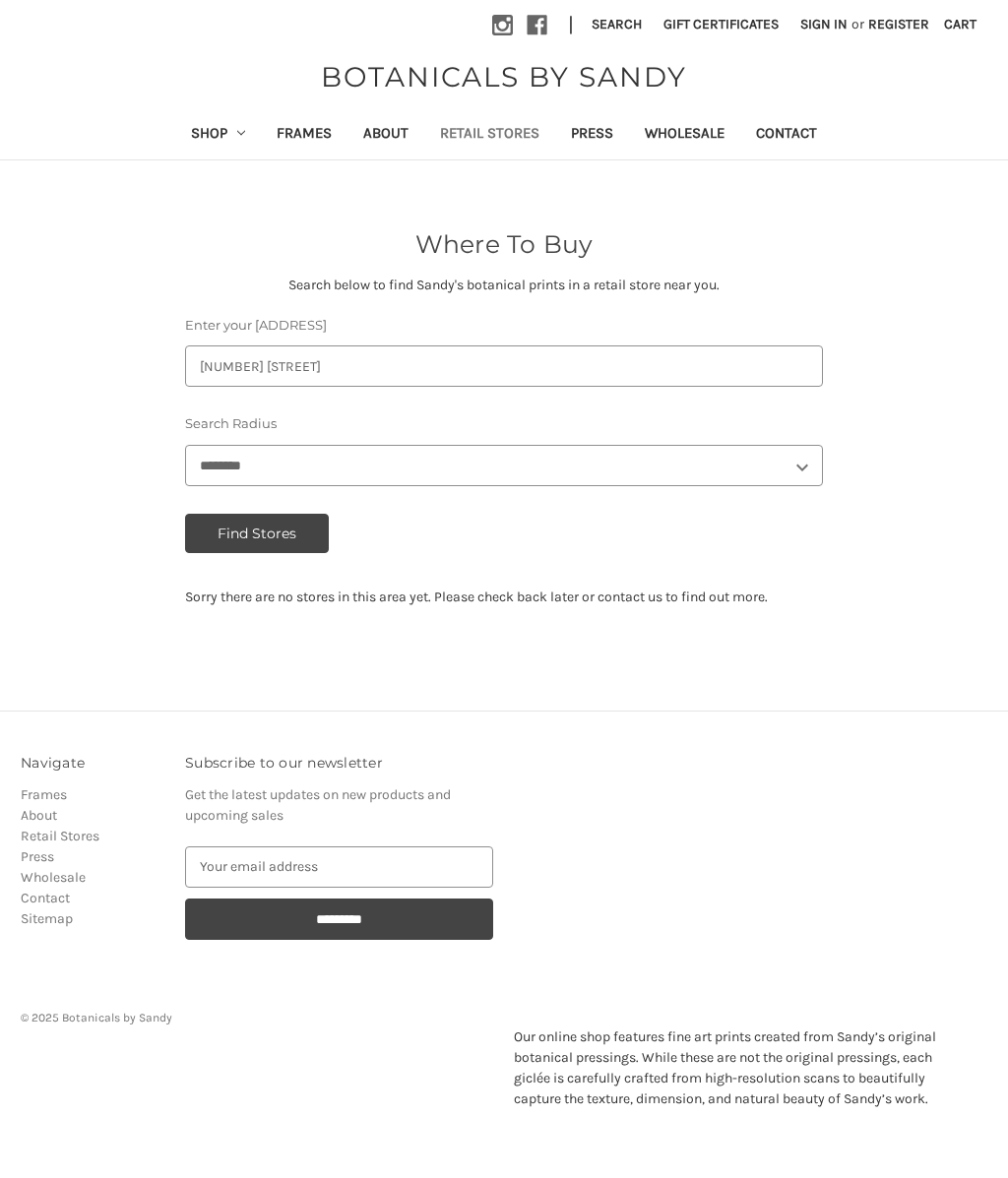 click on "Find Stores" at bounding box center [257, 533] 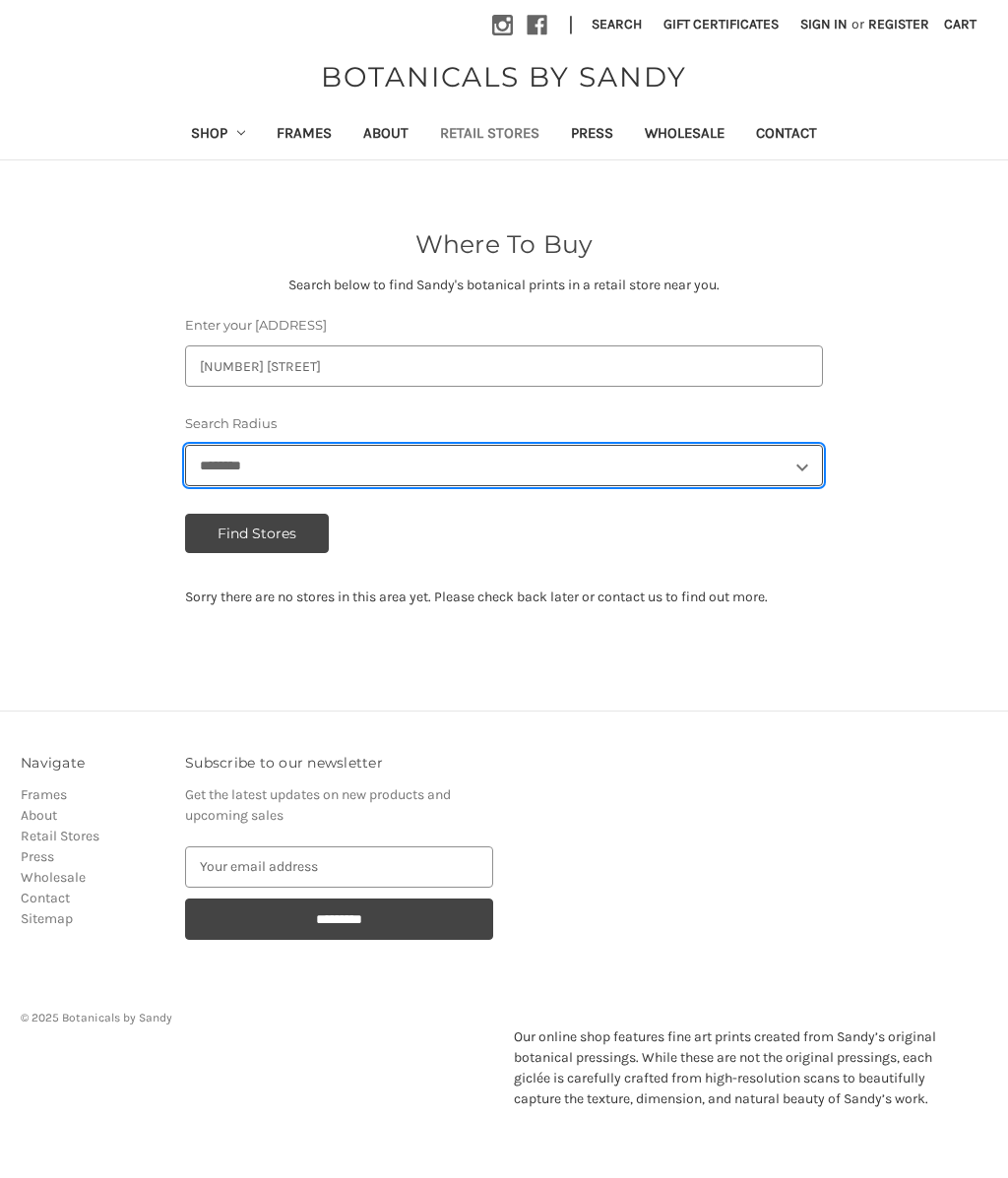 click on "[PERSONAL_INFO]" at bounding box center (504, 465) 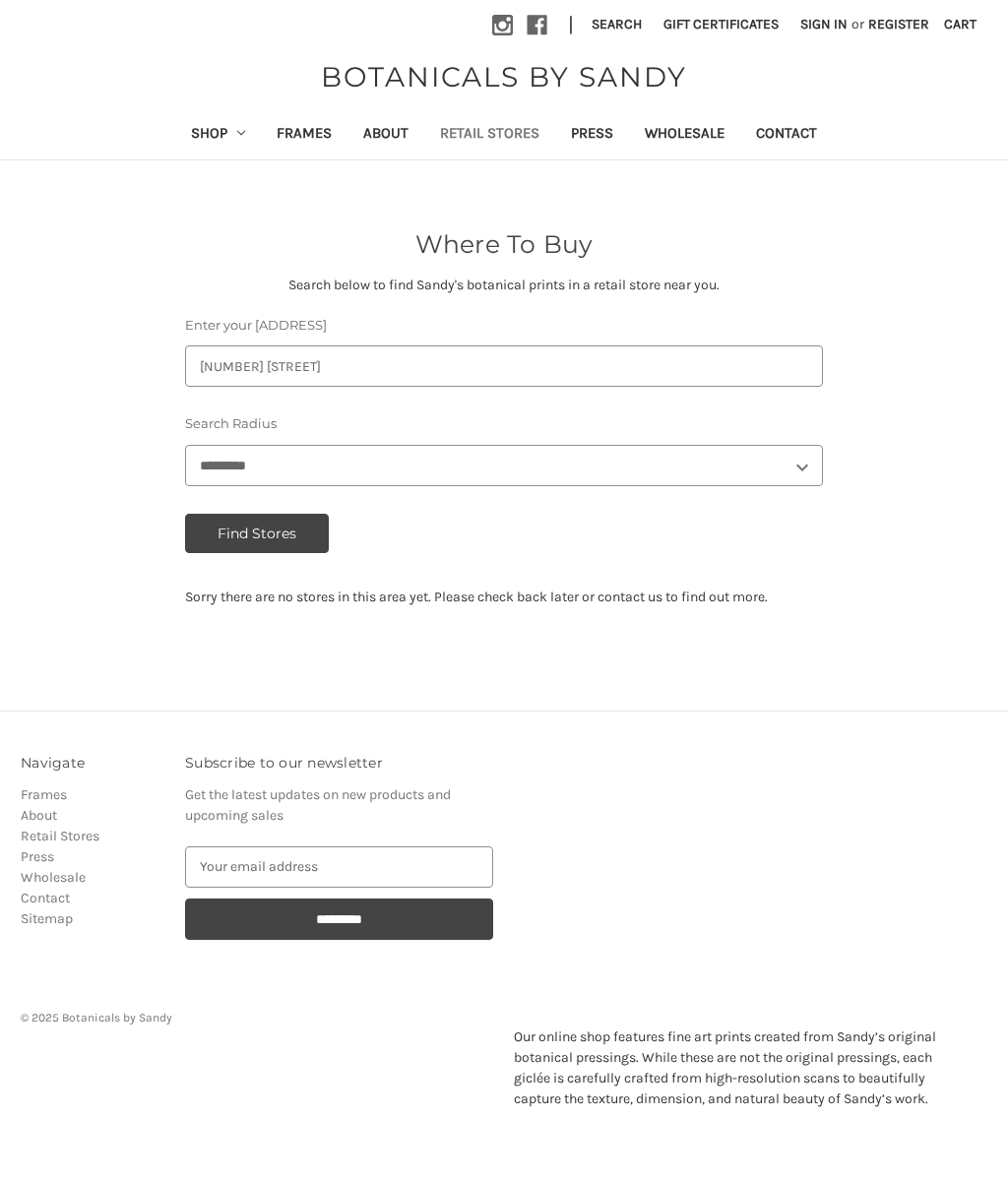 click on "Find Stores" at bounding box center [257, 533] 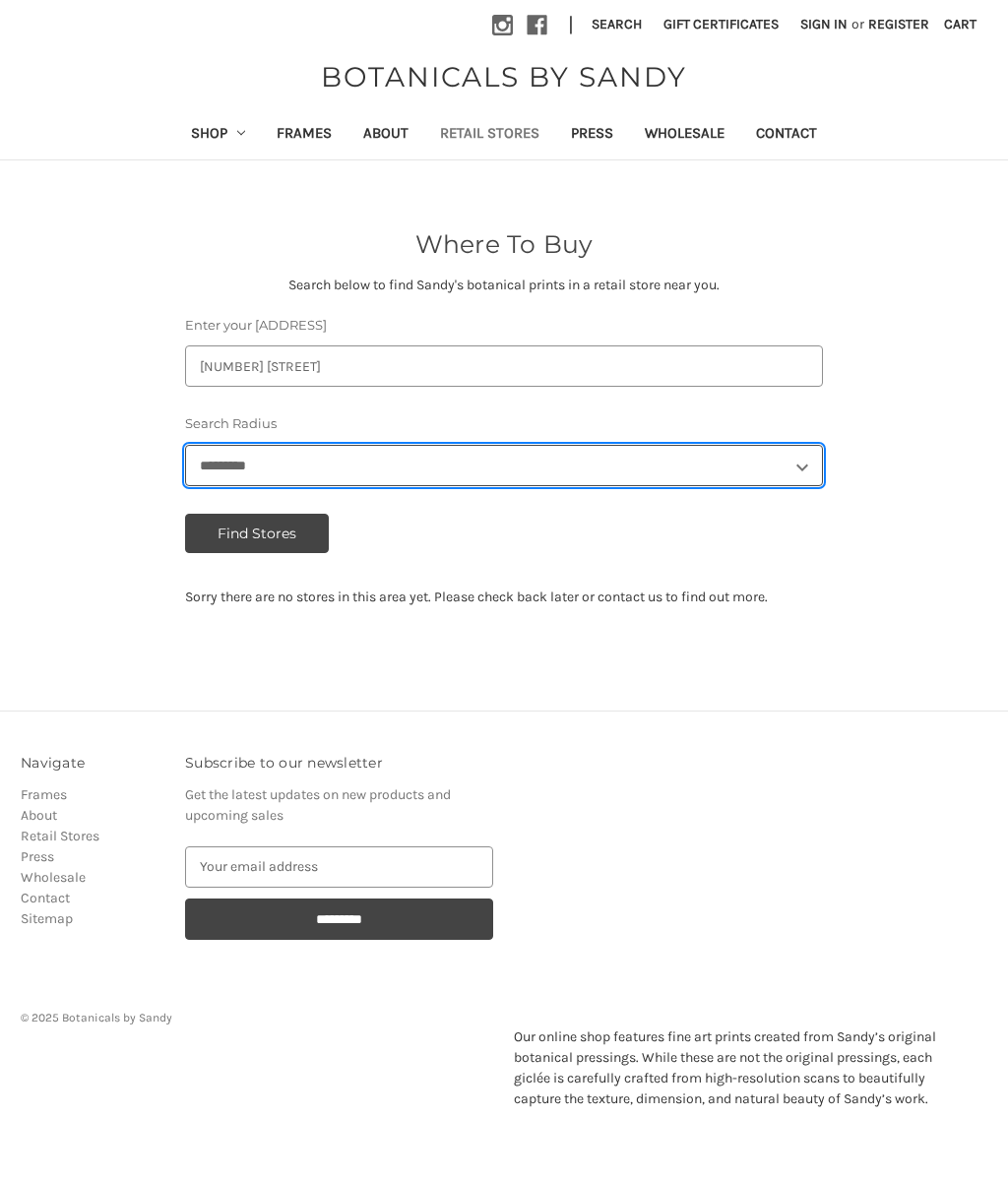 click on "[PERSONAL_INFO]" at bounding box center [504, 465] 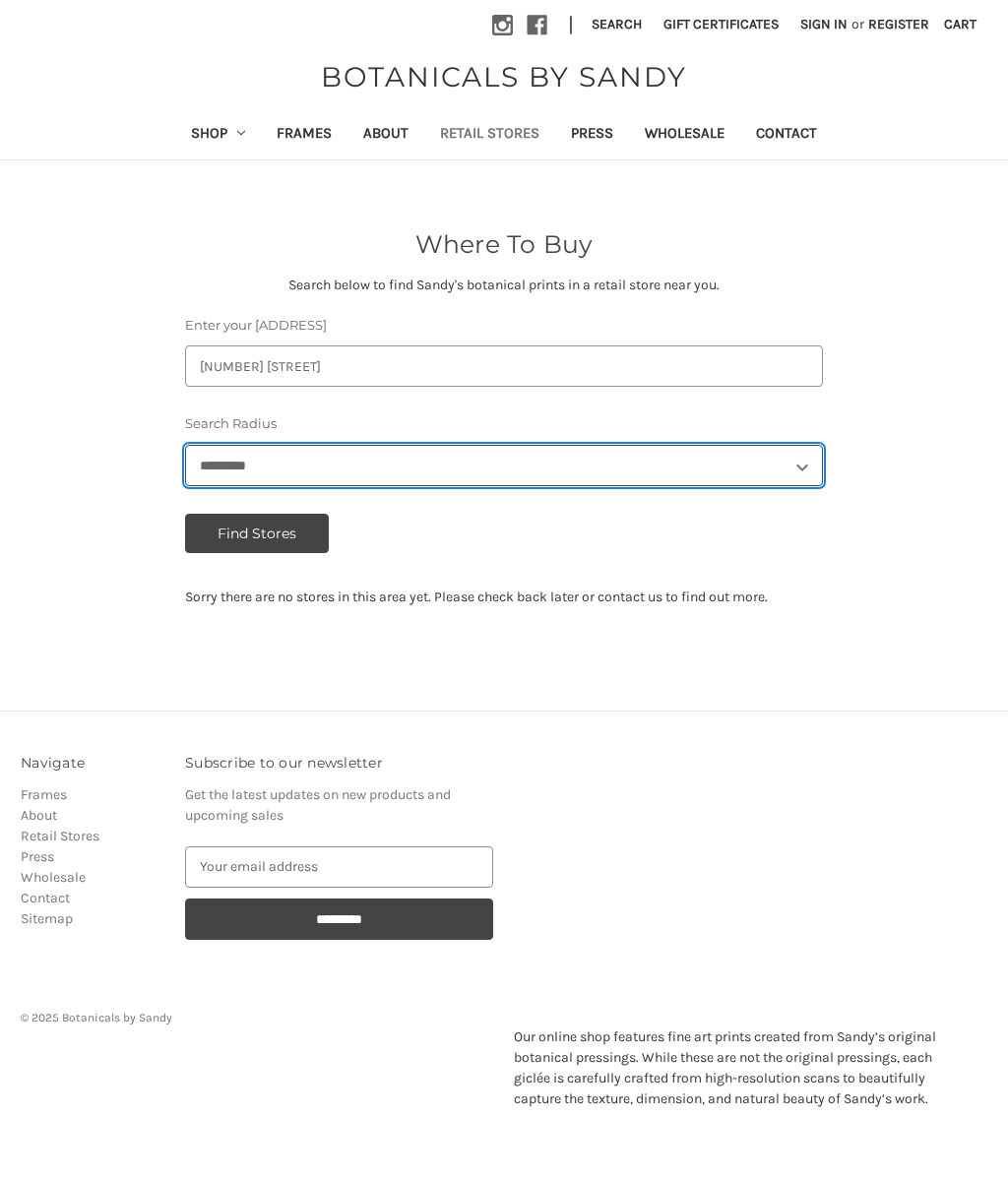 select on "***" 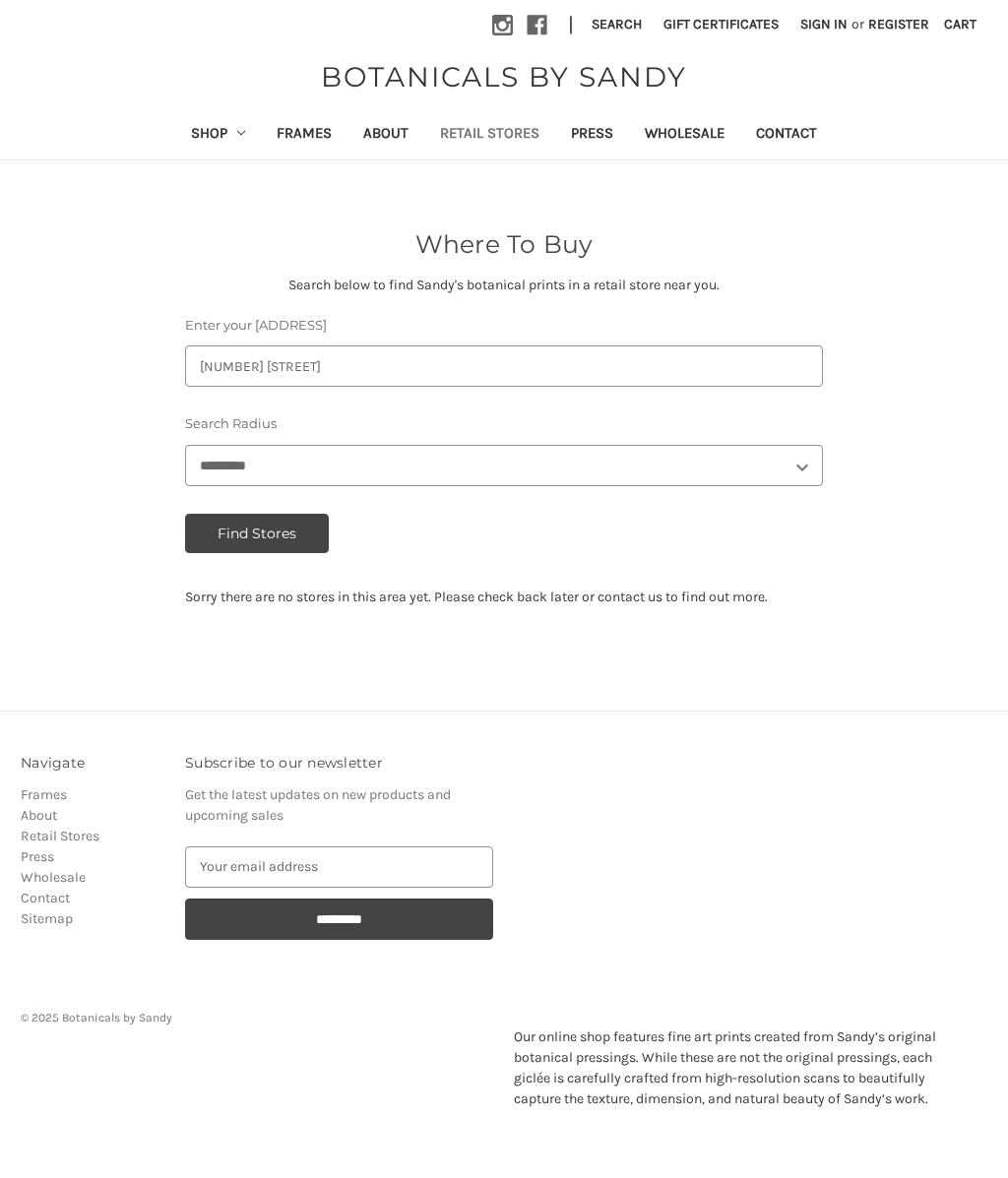 click on "Find Stores" at bounding box center (257, 533) 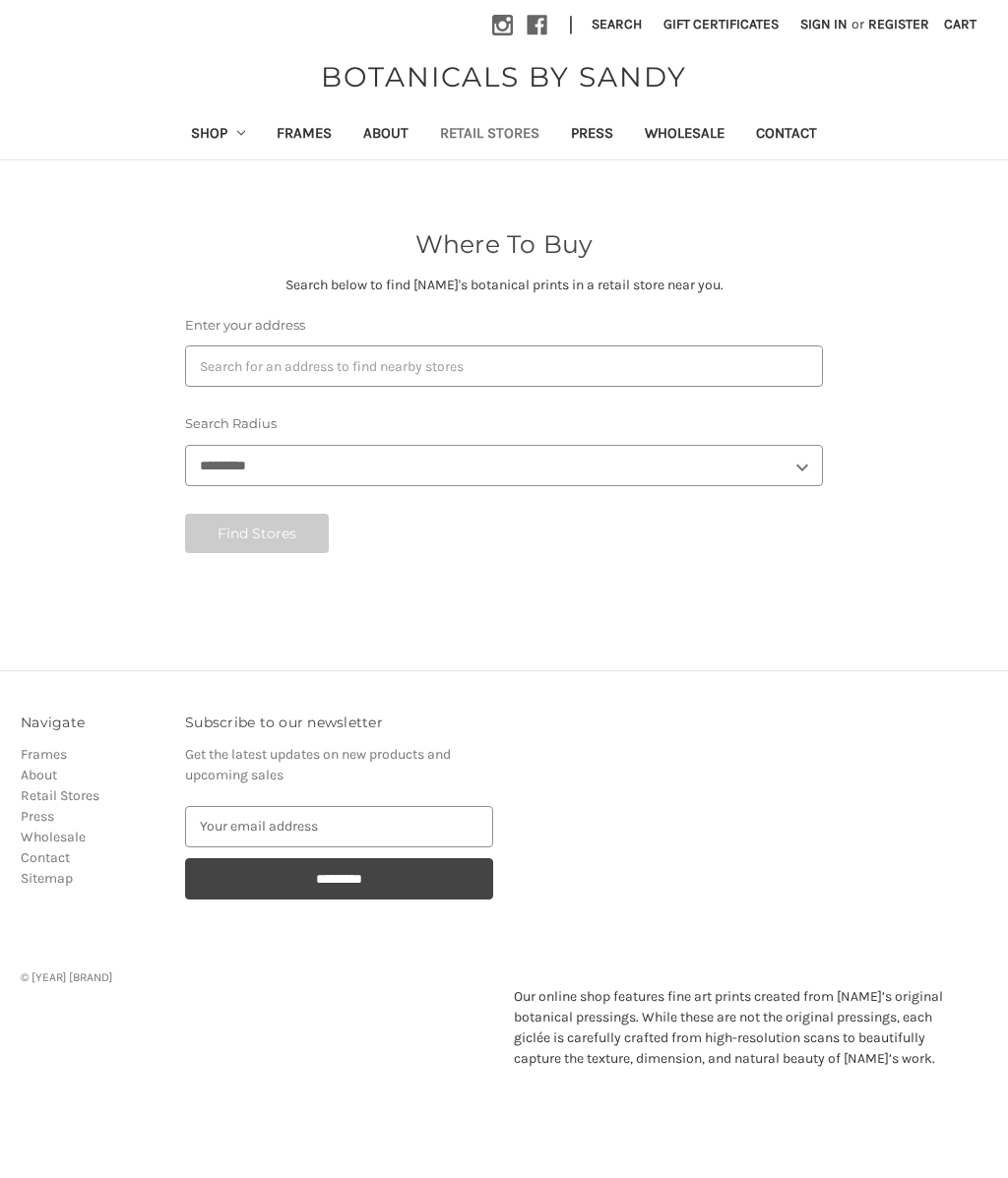 scroll, scrollTop: 0, scrollLeft: 0, axis: both 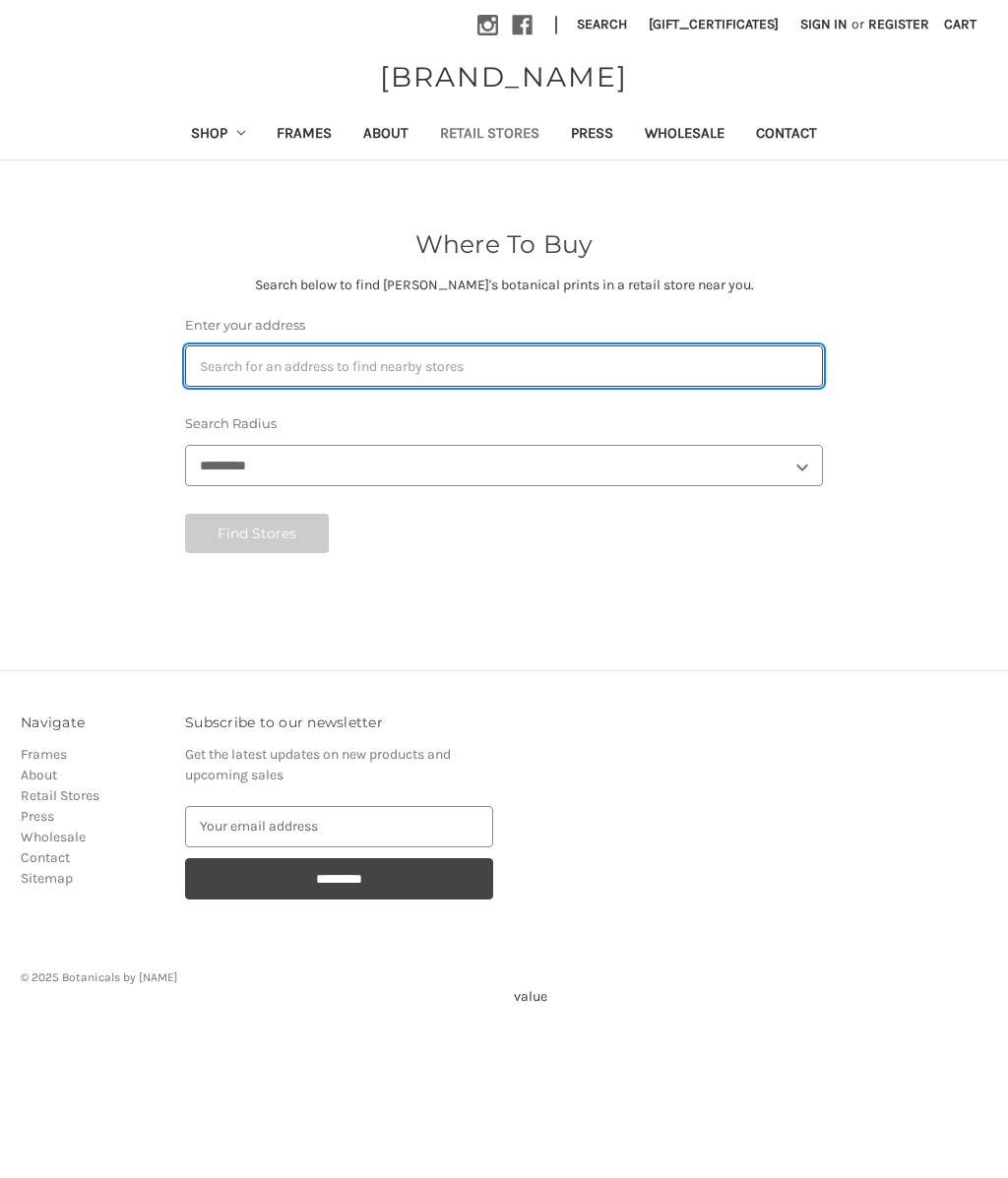 click on "Enter your address" at bounding box center [504, 366] 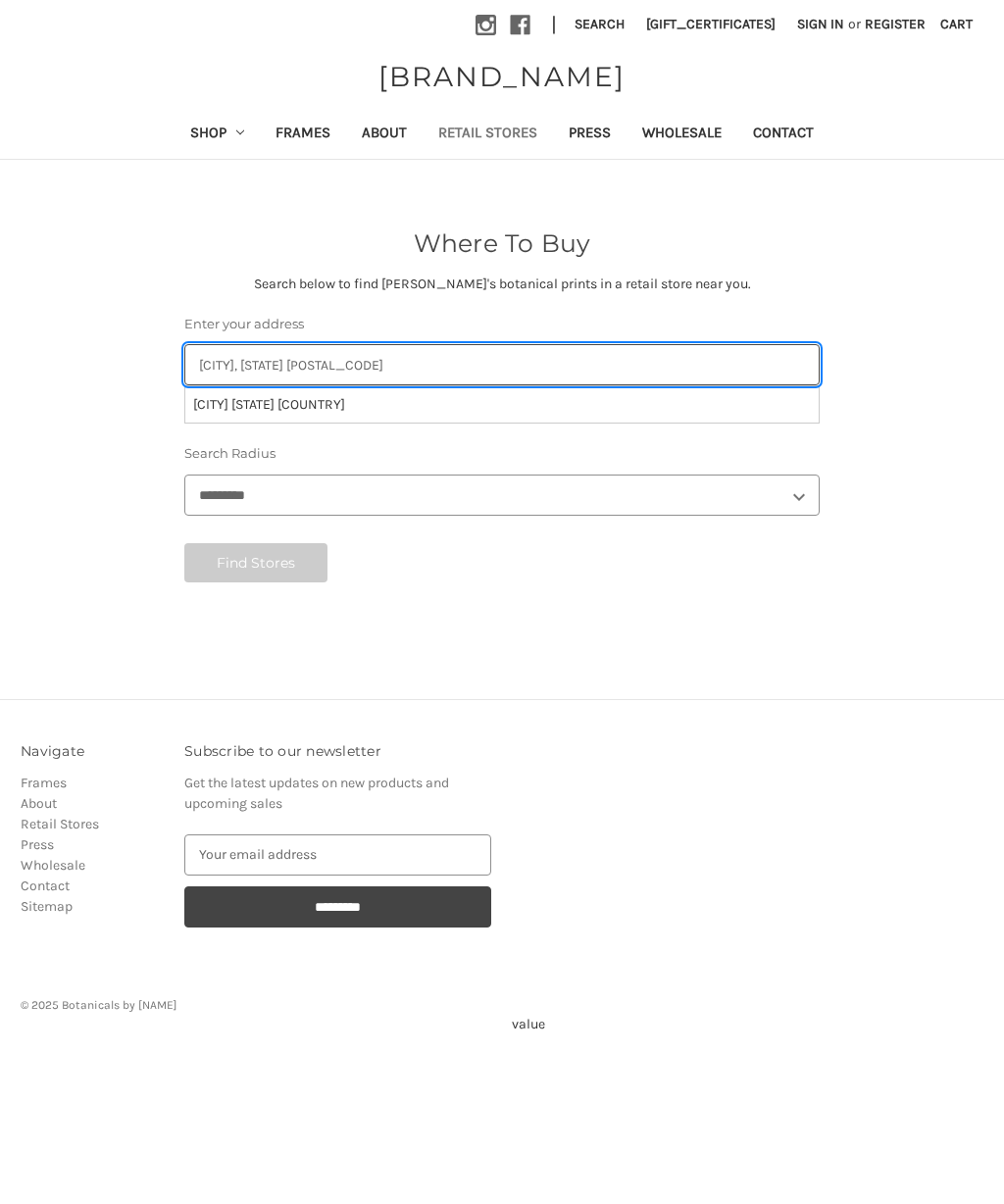 type on "[CITY], [STATE] [POSTAL_CODE]" 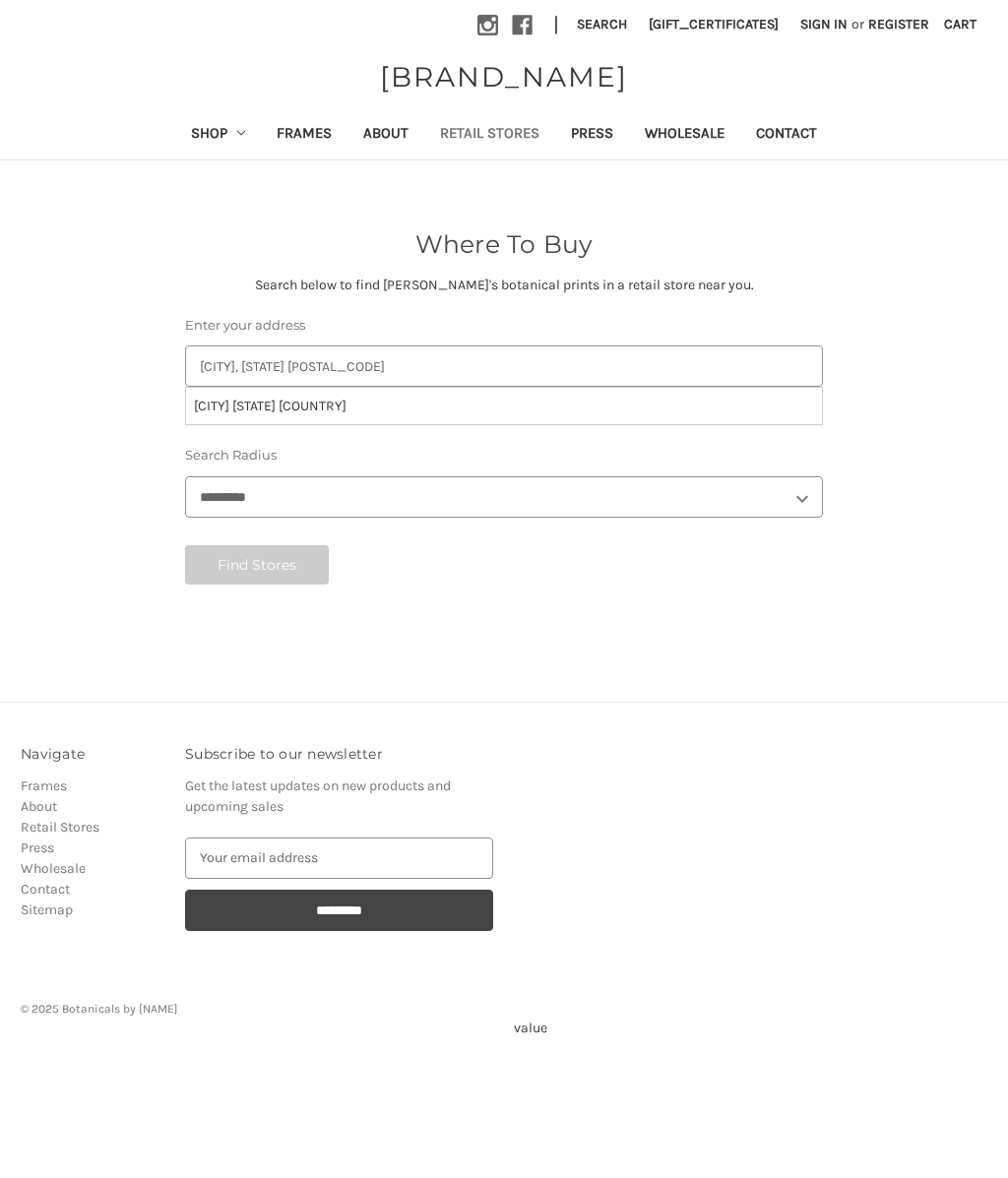 click on "[PERSONAL_INFO]" at bounding box center [504, 497] 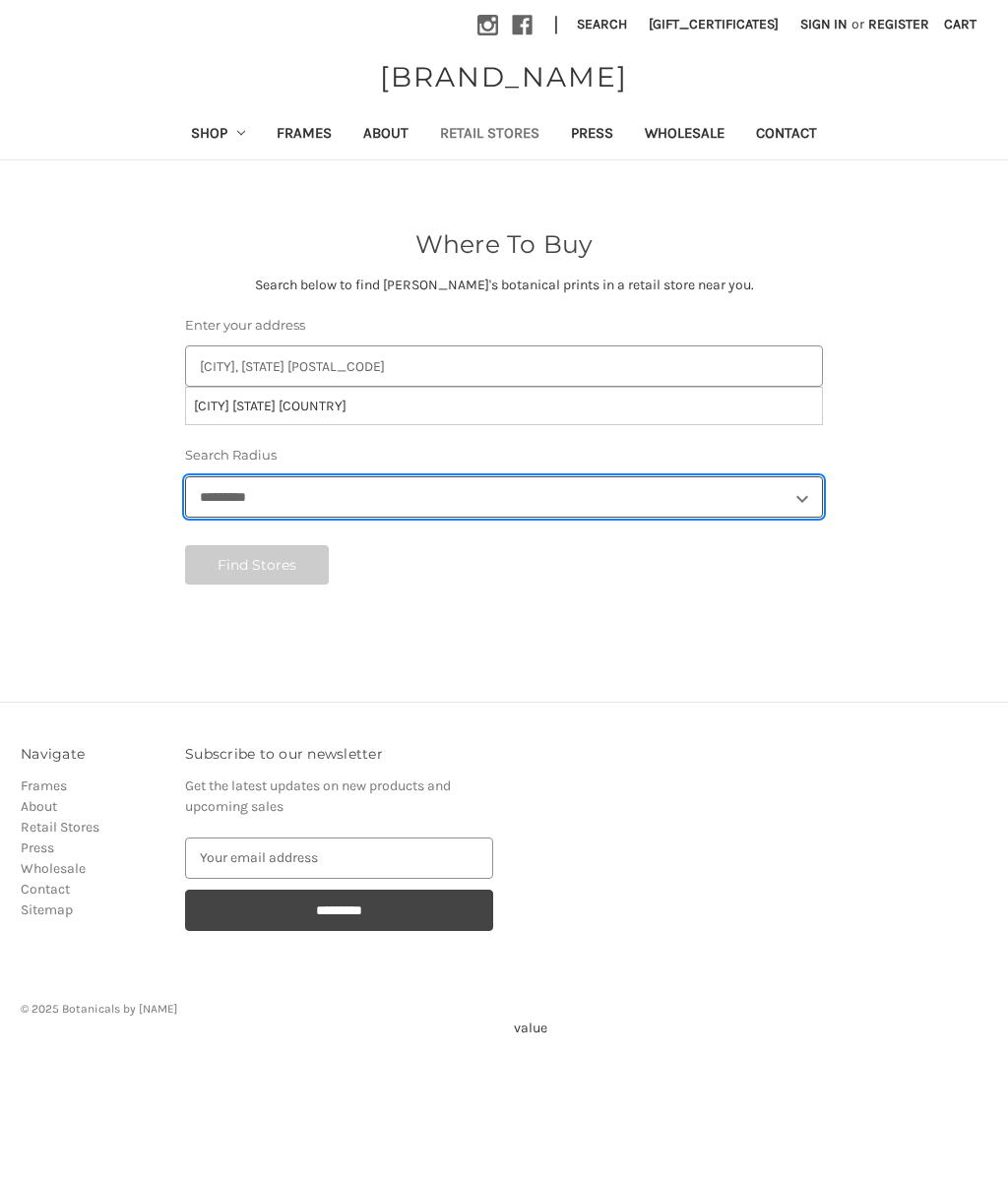 select on "**" 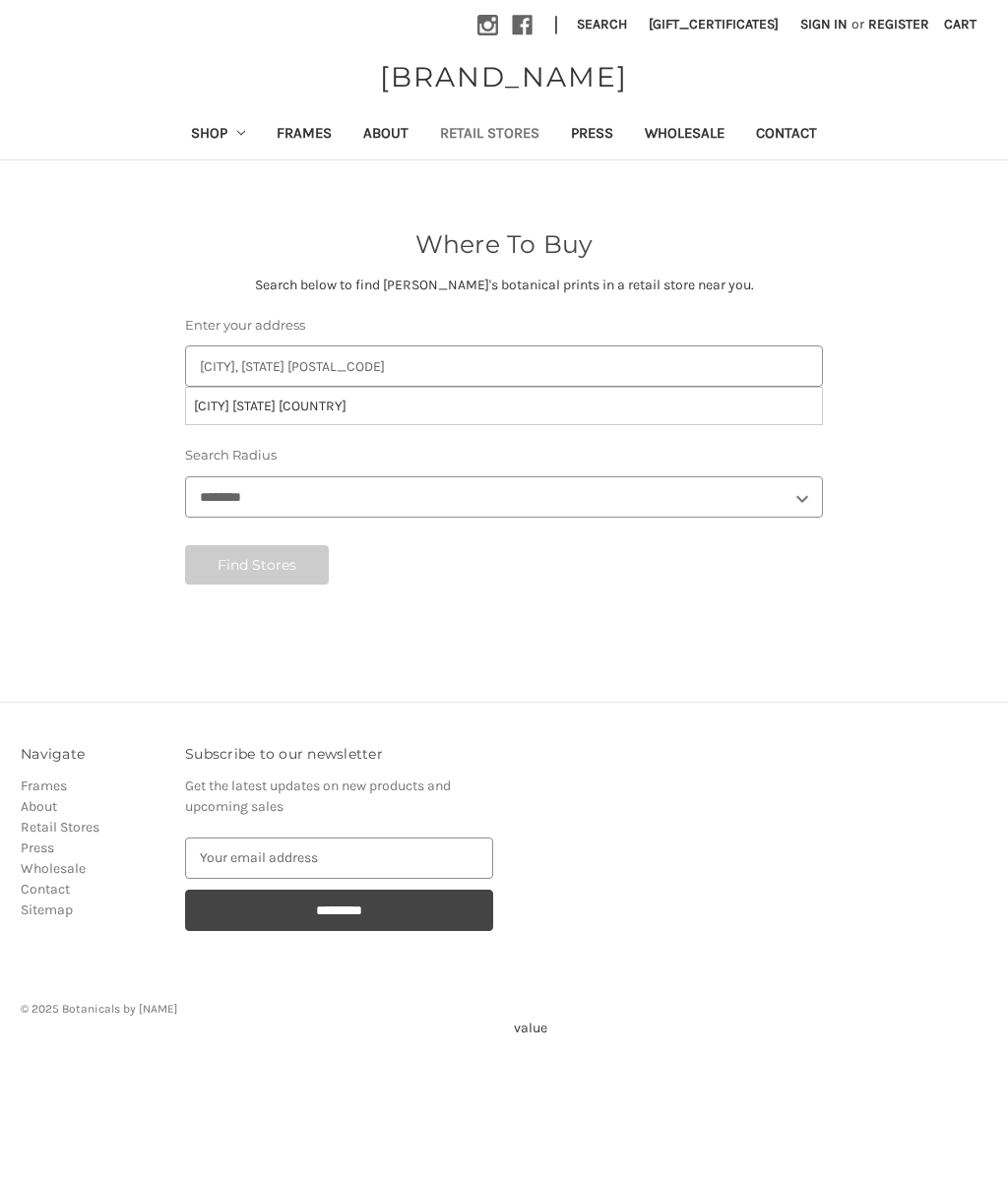 click on "[CITY], [STATE] [POSTAL_CODE]" at bounding box center (504, 366) 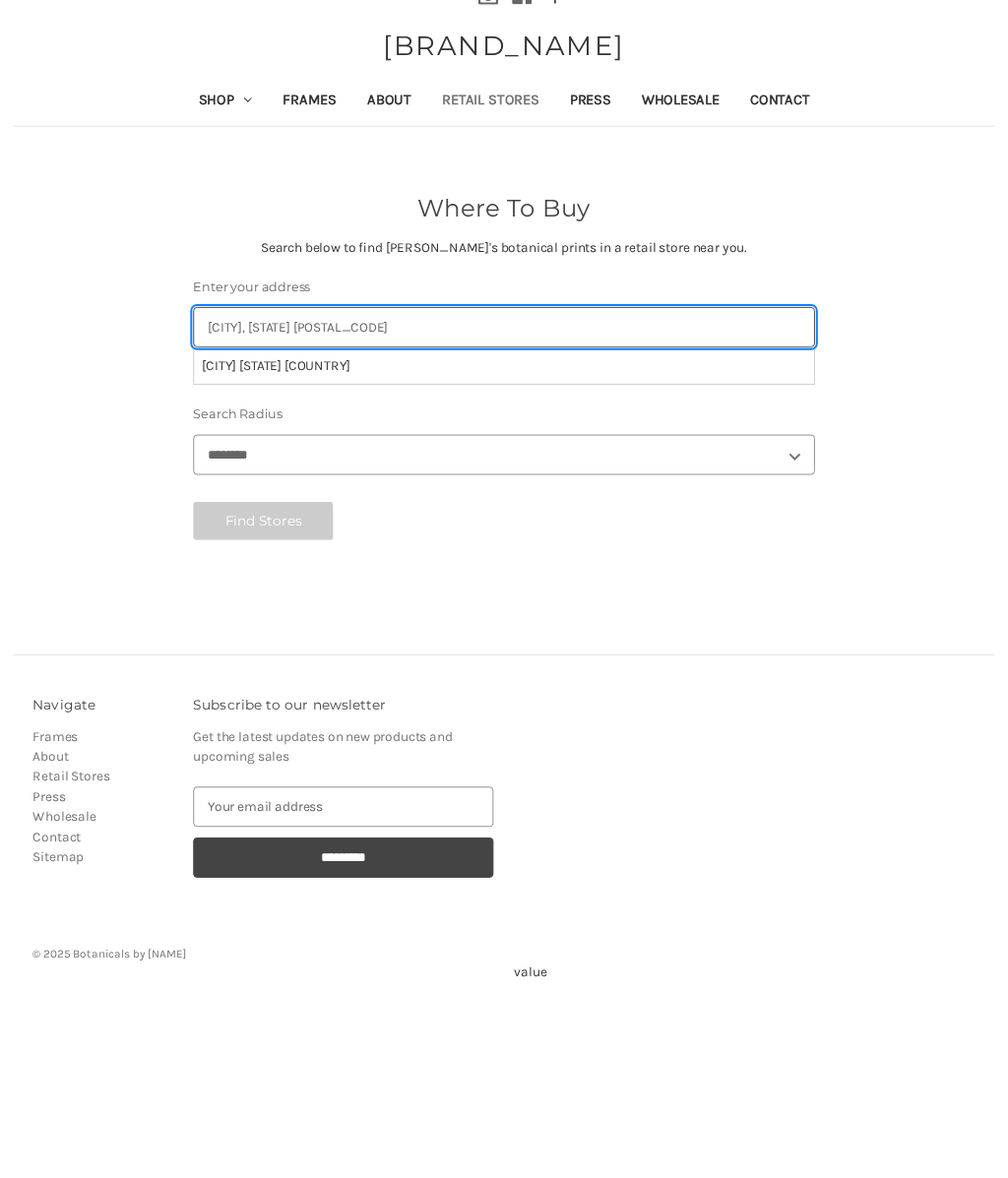 scroll, scrollTop: 0, scrollLeft: 0, axis: both 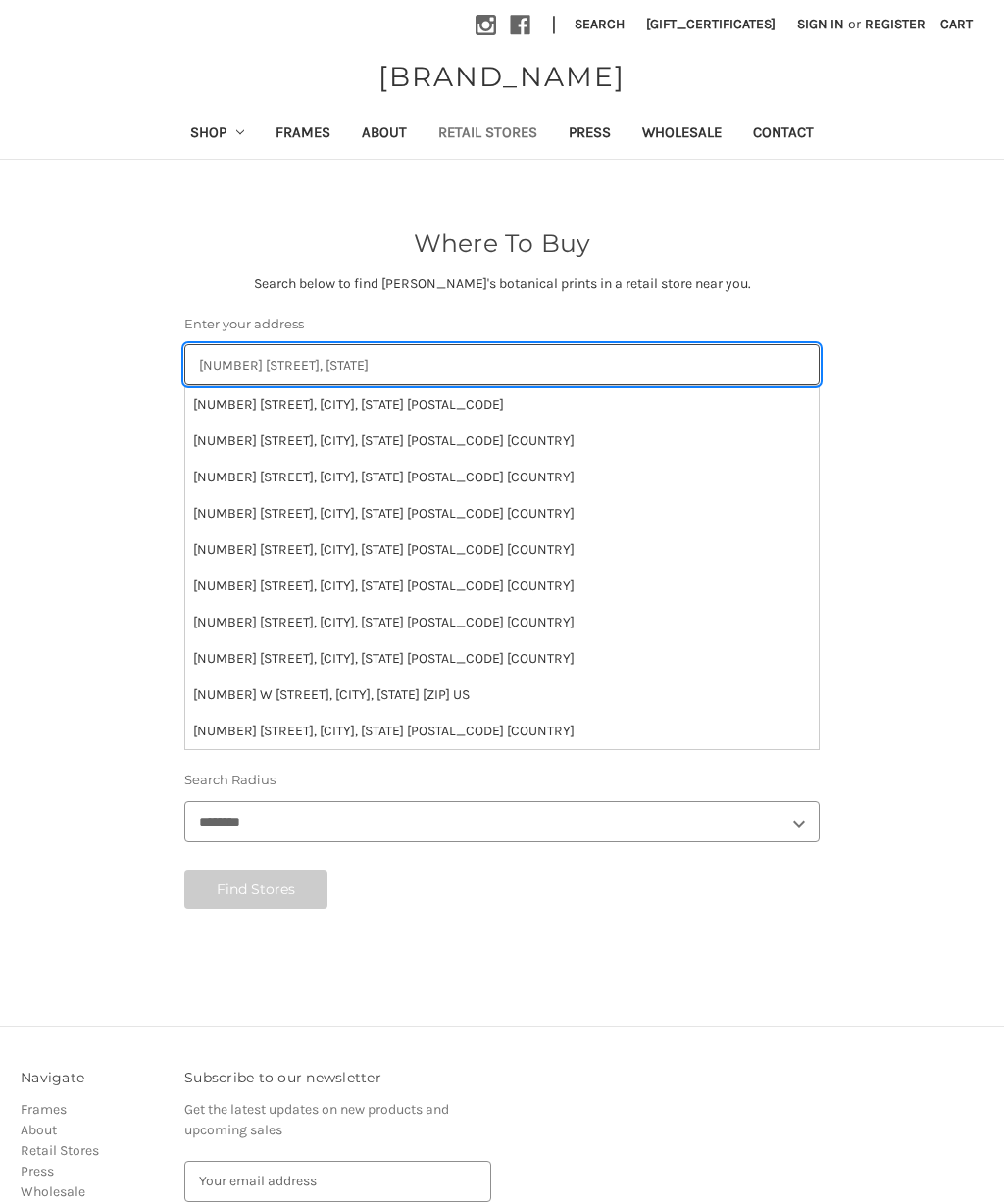 type on "[NUMBER] [STREET], [STATE]" 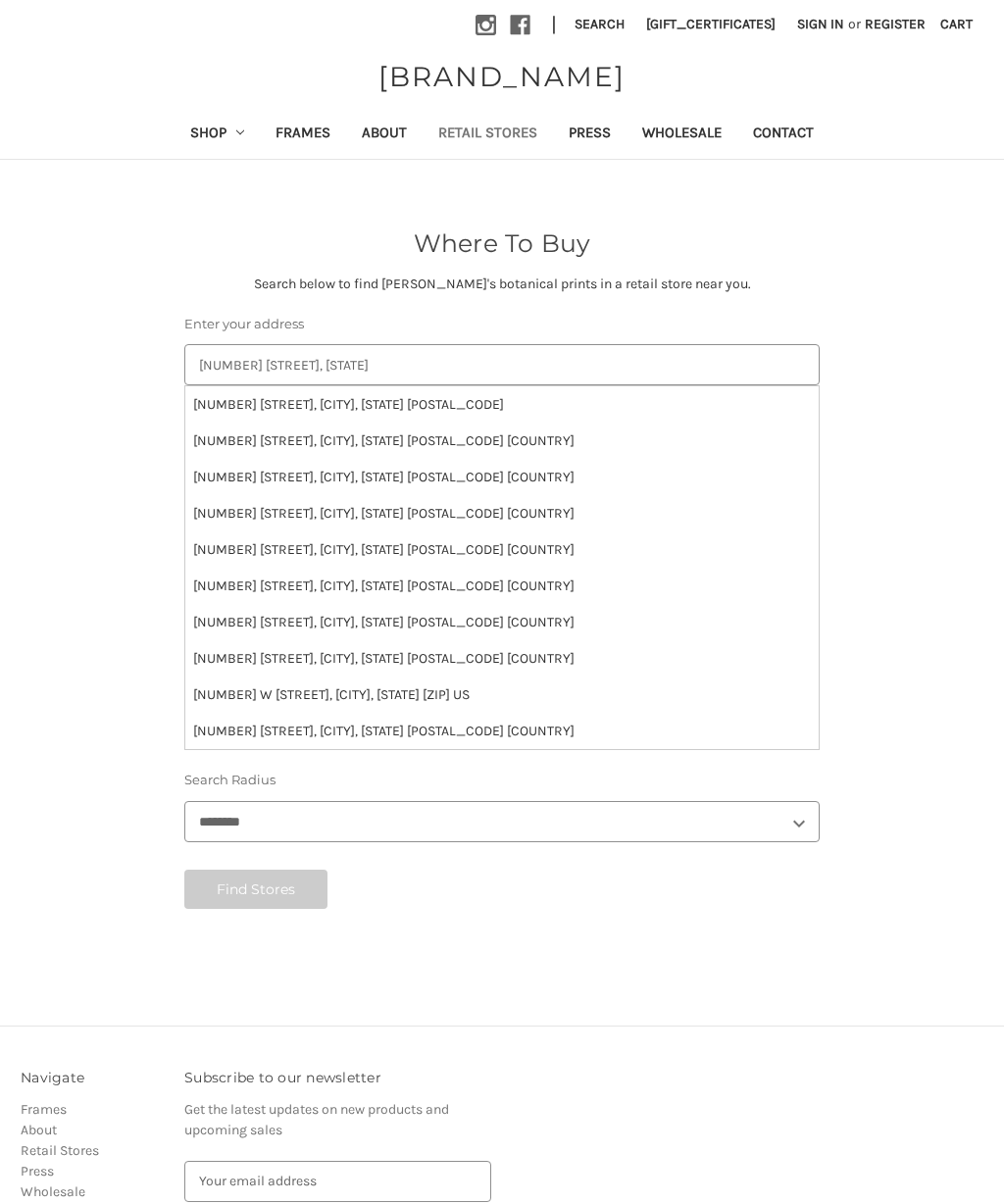 click on "[NUMBER] [STREET], [CITY], [STATE] [POSTAL_CODE]" at bounding box center [502, 404] 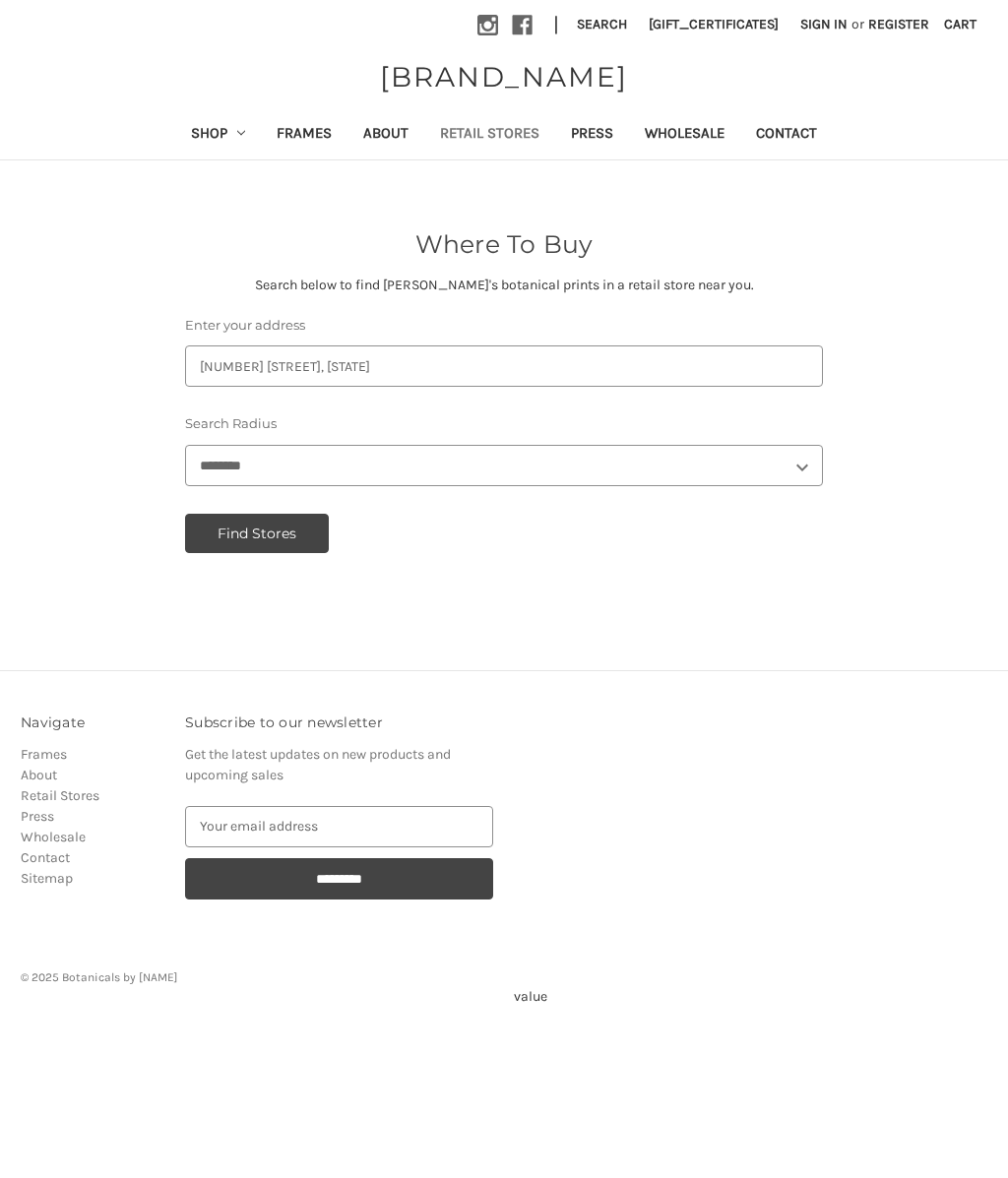 click on "Find Stores" at bounding box center (257, 533) 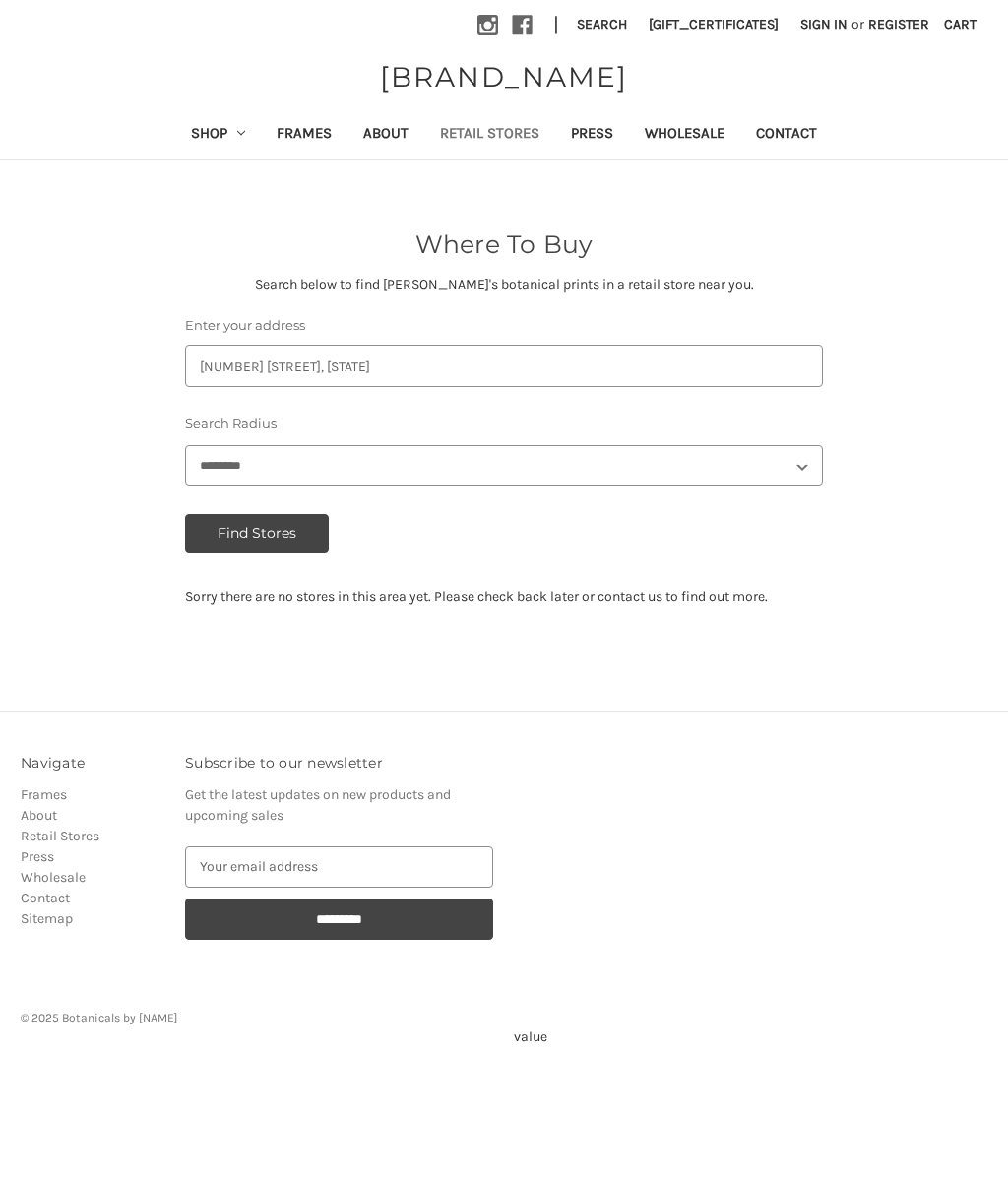 click on "Find Stores" at bounding box center [257, 533] 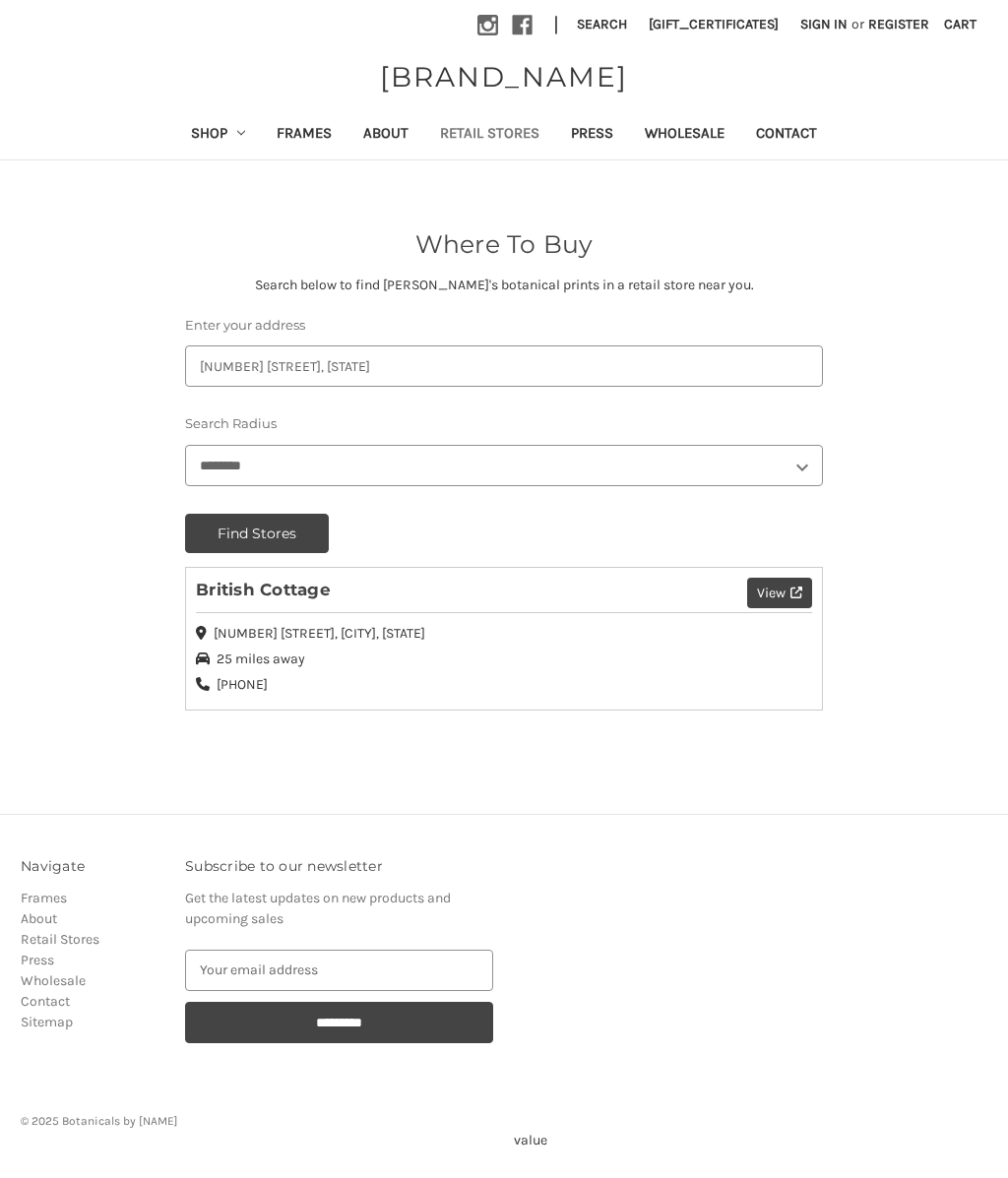 click on "[PERSONAL_INFO]" at bounding box center [504, 465] 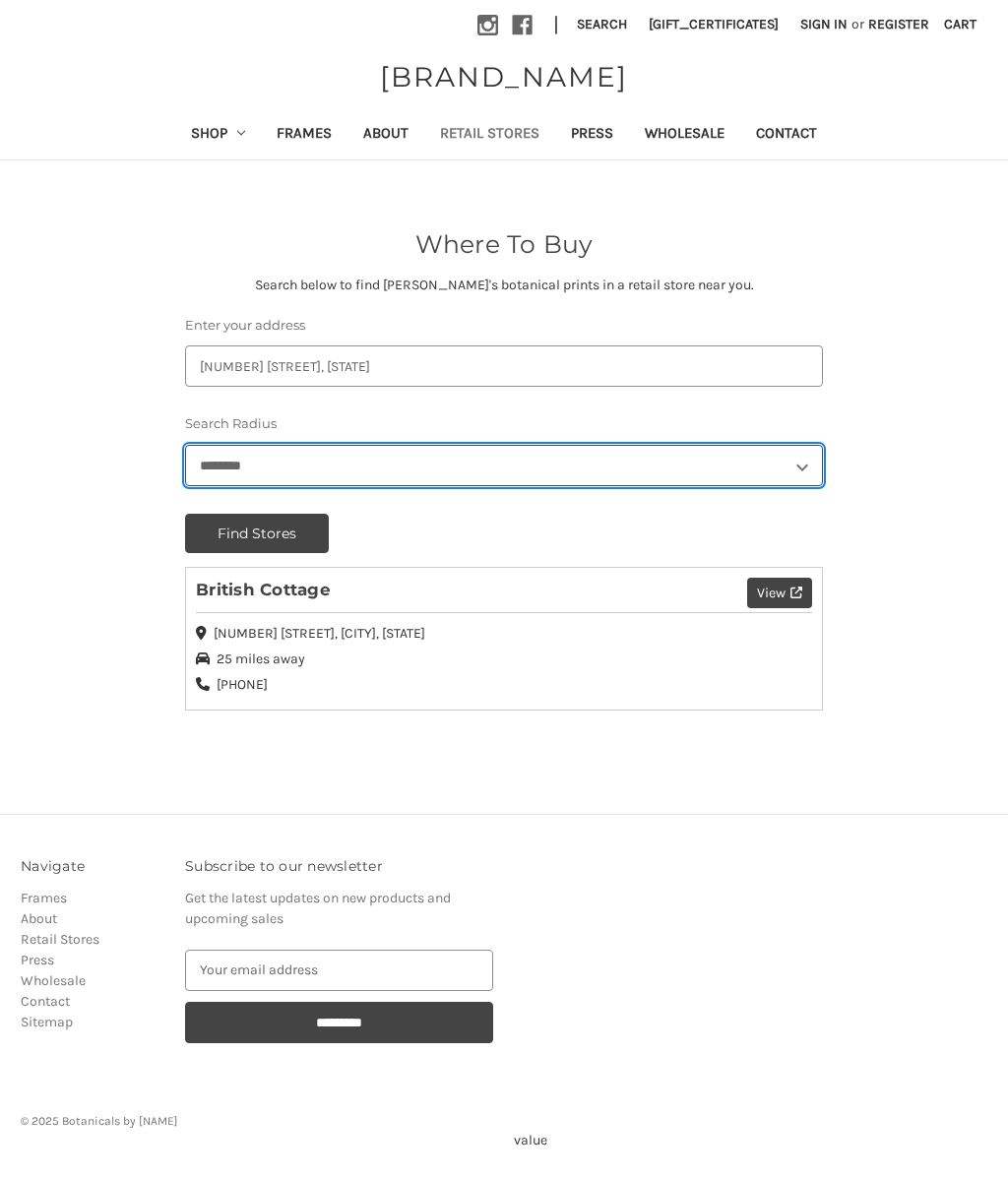 select on "***" 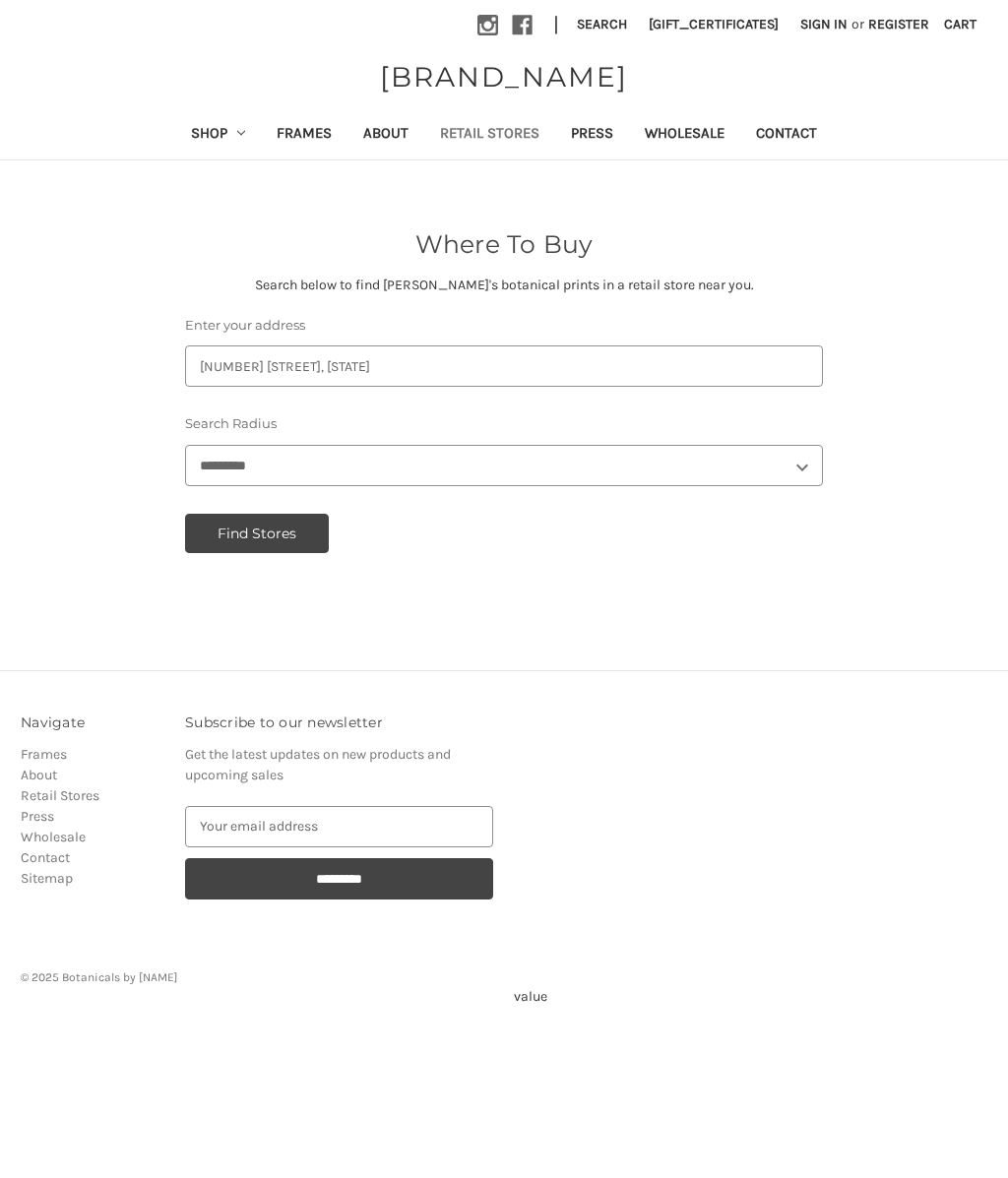 click on "Find Stores" at bounding box center [257, 533] 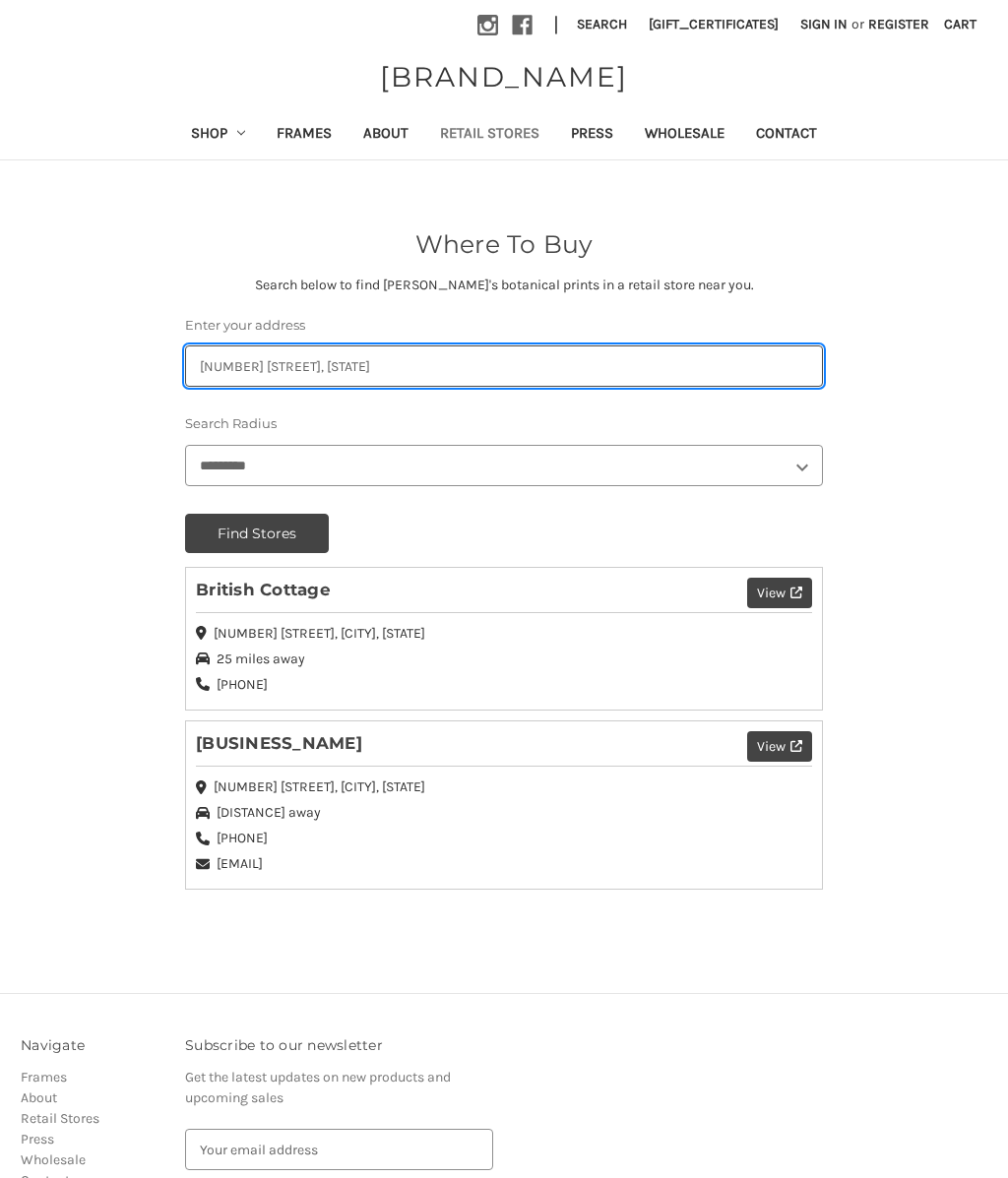 click on "[NUMBER] [STREET], [STATE]" at bounding box center [504, 366] 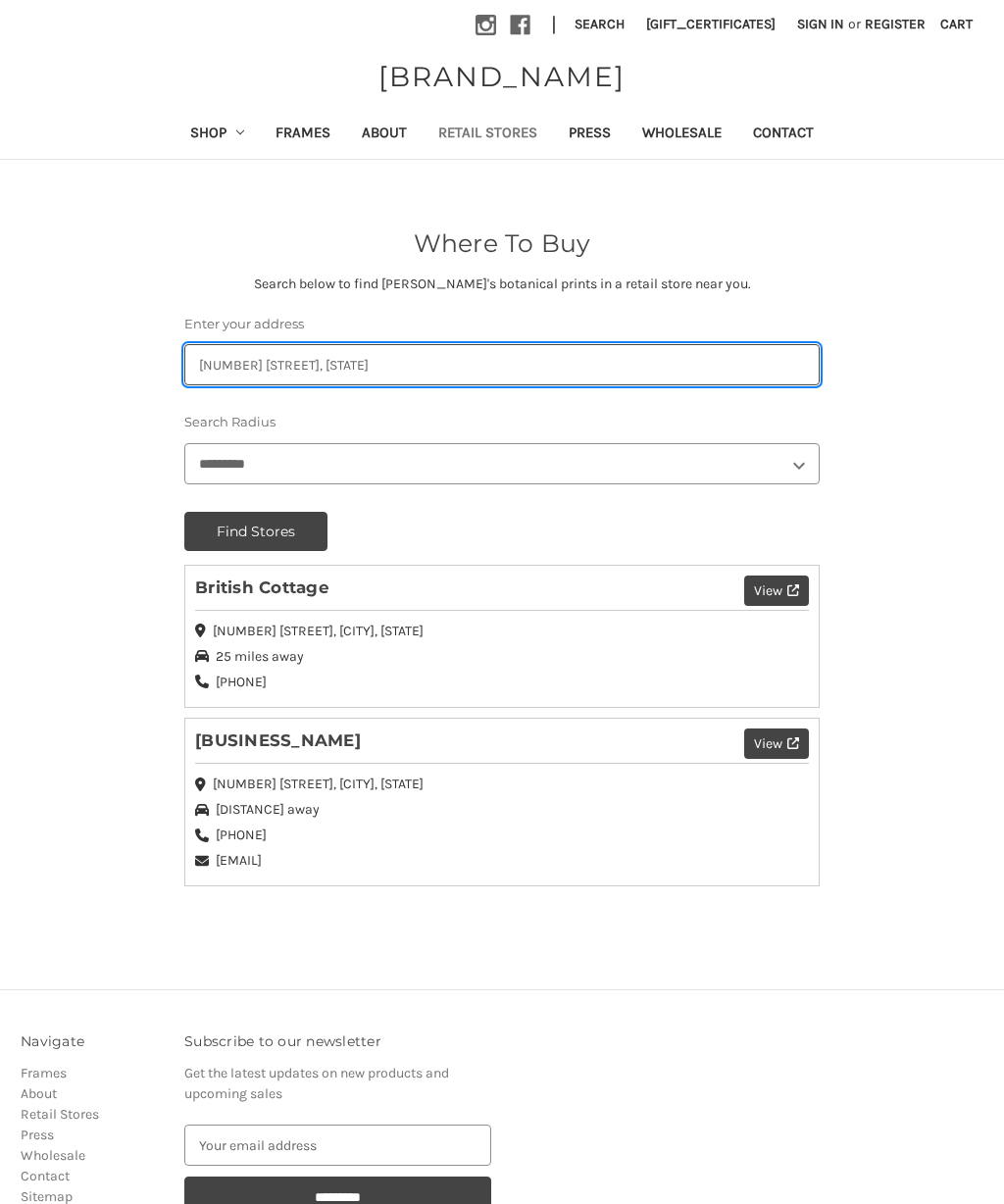 click on "[NUMBER] [STREET], [STATE]" at bounding box center [502, 365] 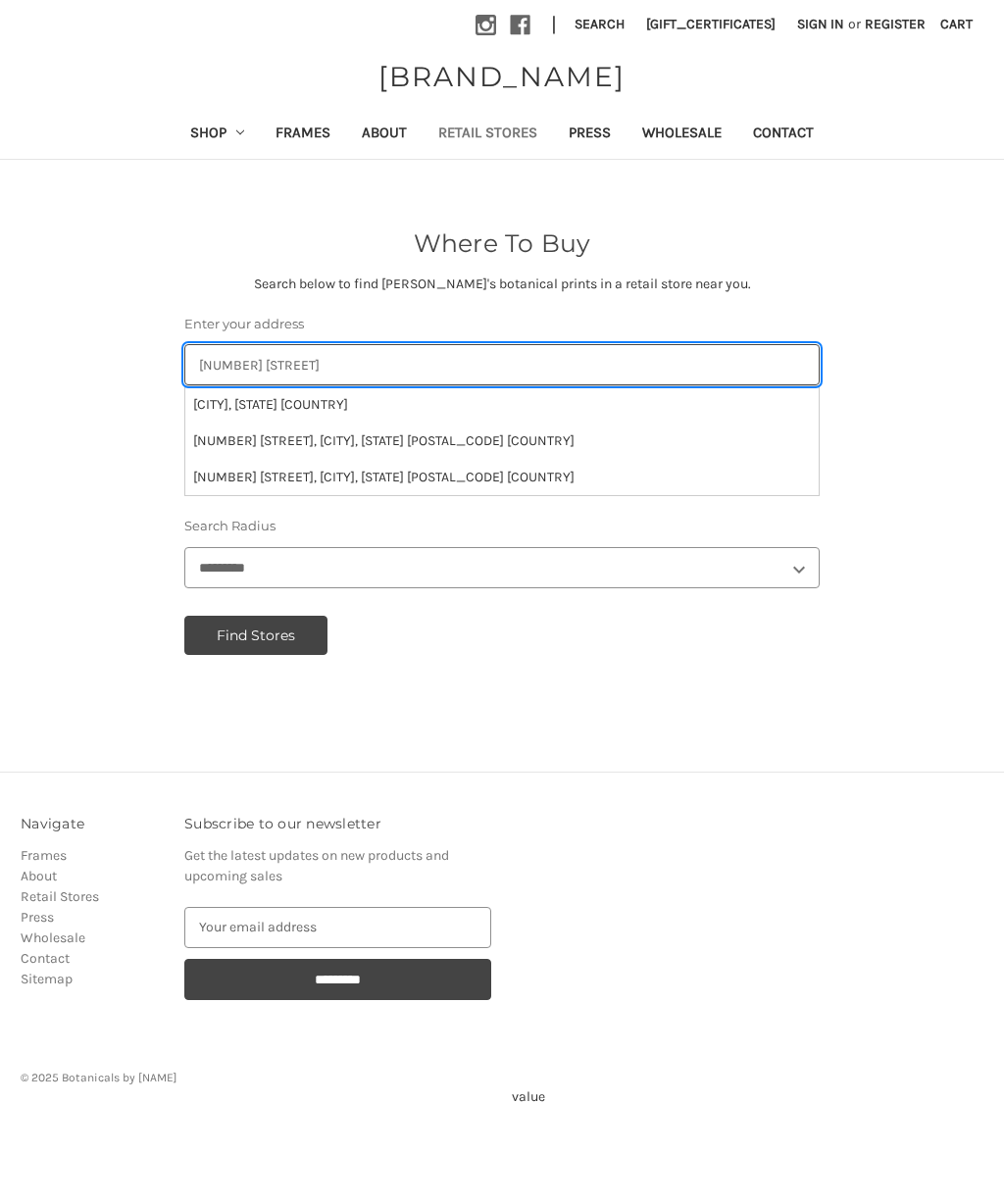 click on "[NUMBER] [STREET]" at bounding box center (502, 365) 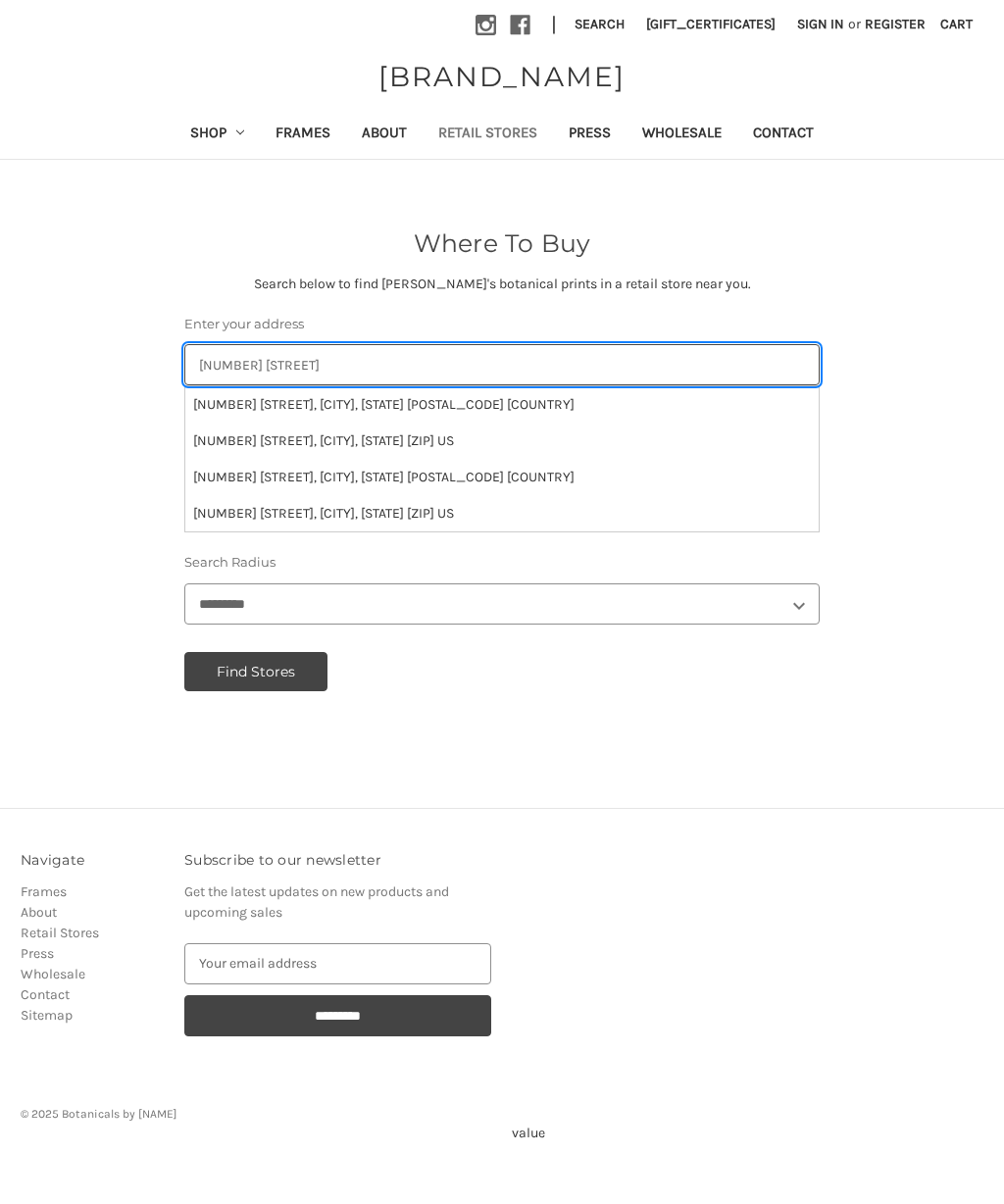 type on "[NUMBER] [STREET]" 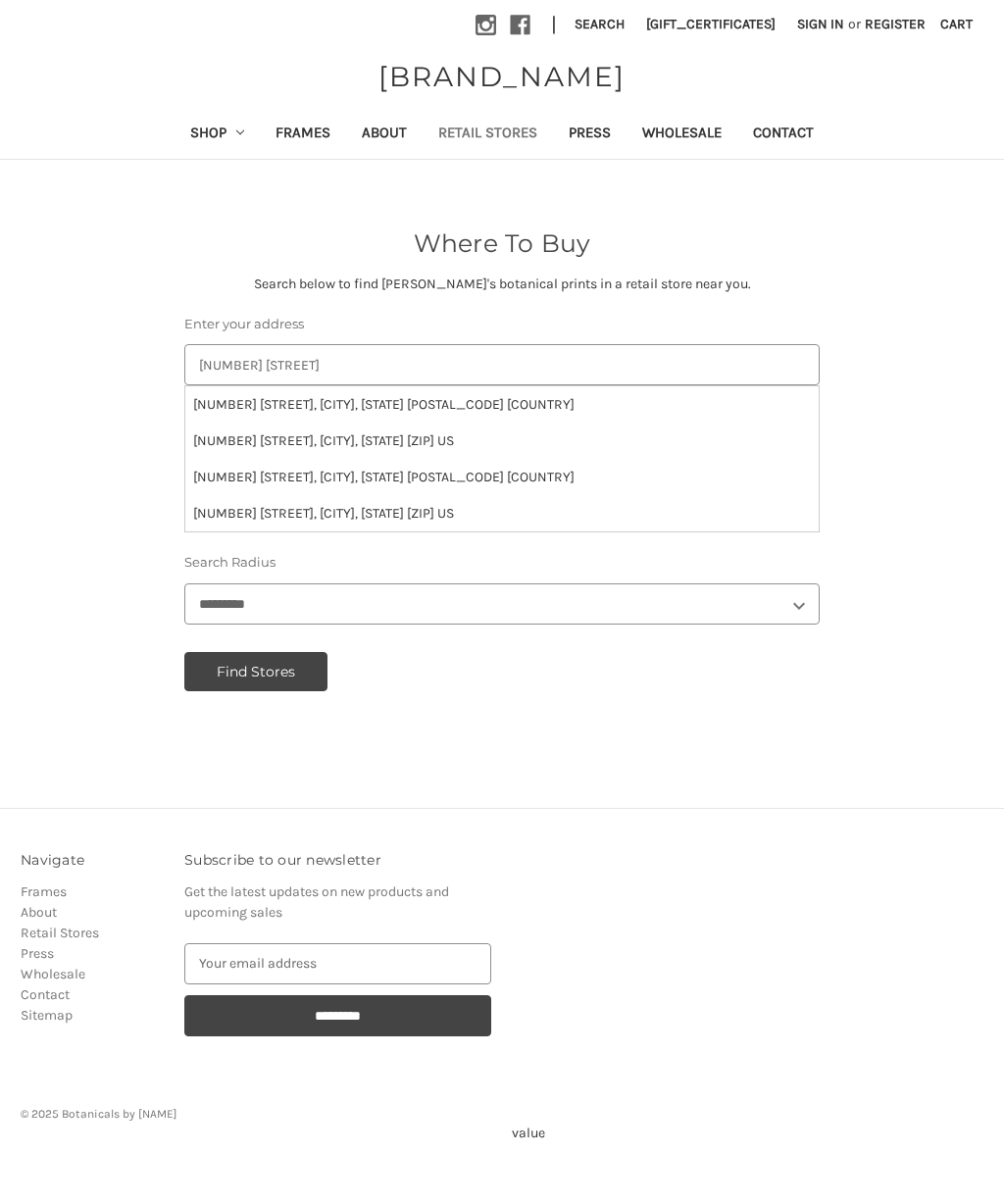 click on "[NUMBER] [STREET], [CITY], [STATE] [POSTAL_CODE] [COUNTRY]" at bounding box center (502, 404) 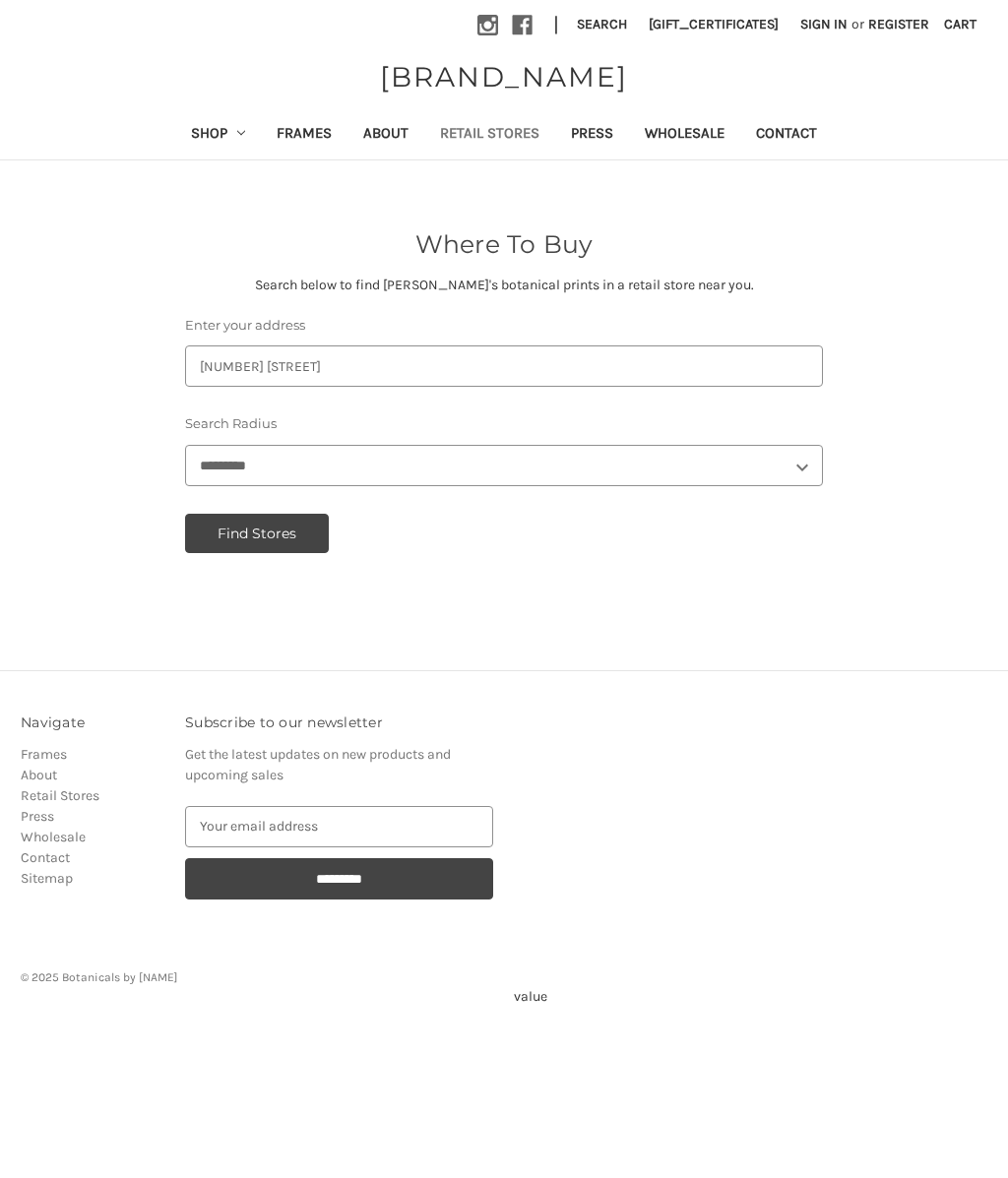 click on "[PERSONAL_INFO]" at bounding box center [504, 465] 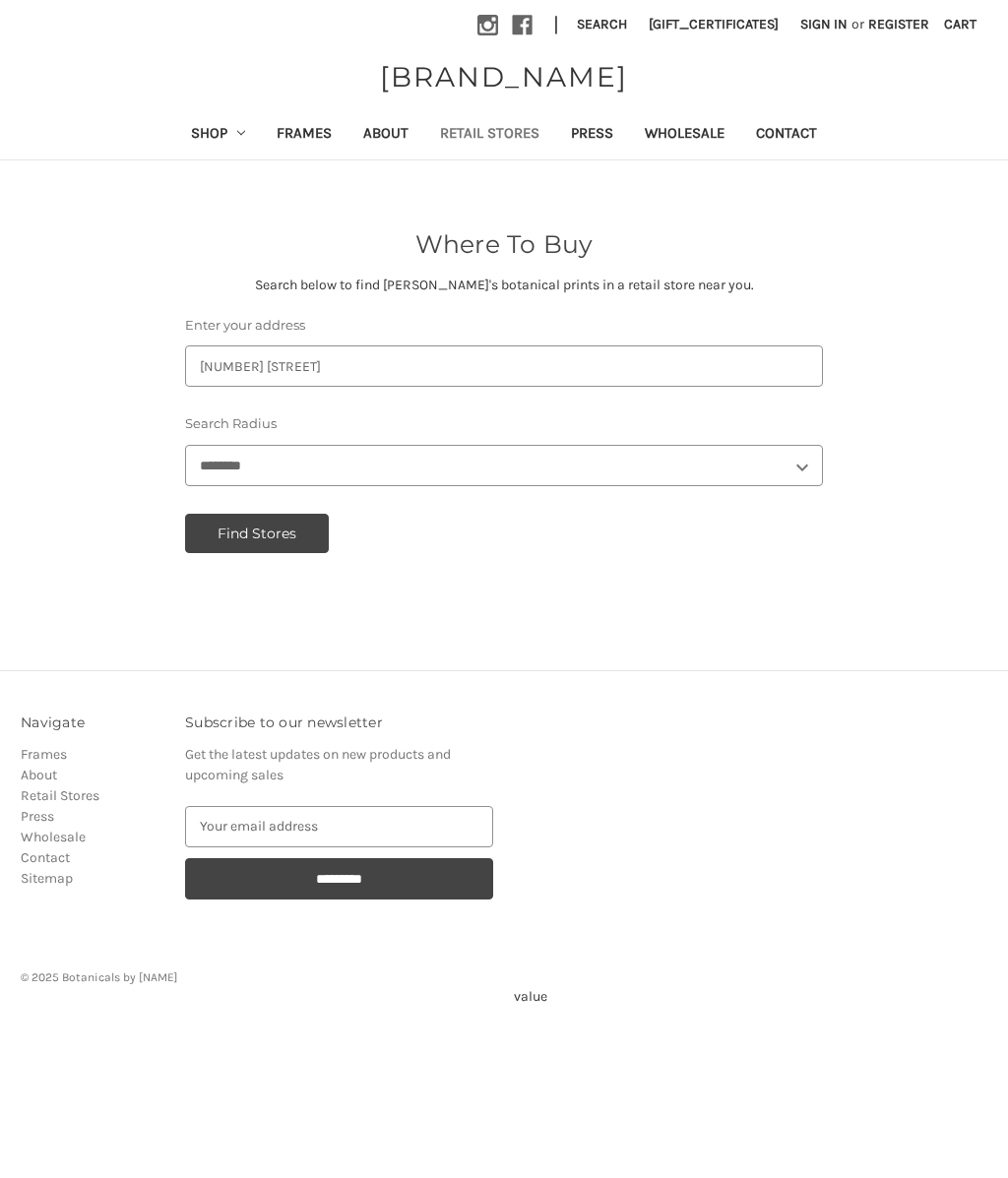 click on "Find Stores" at bounding box center (257, 533) 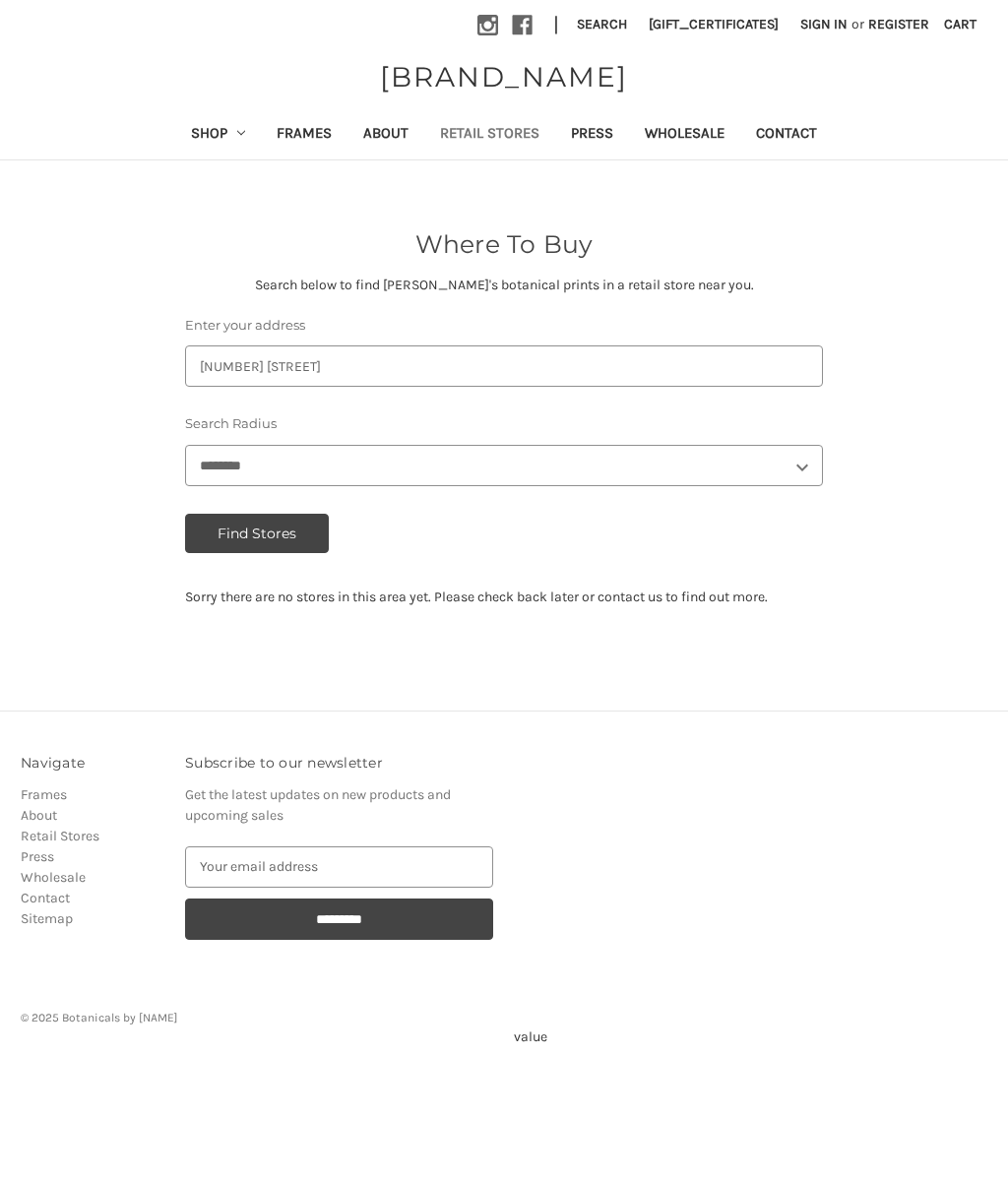 click on "Find Stores" at bounding box center (257, 533) 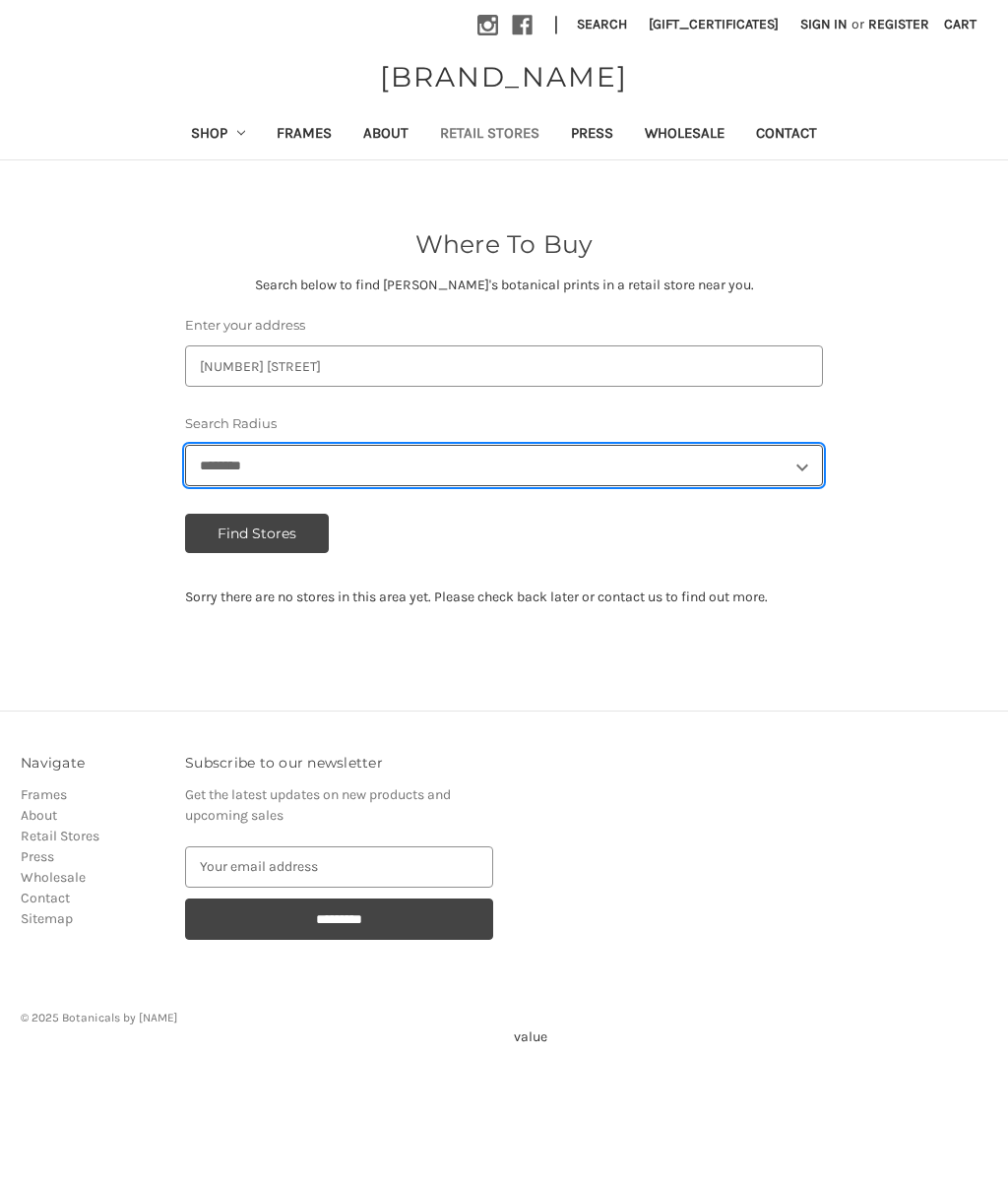 click on "[PERSONAL_INFO]" at bounding box center [504, 465] 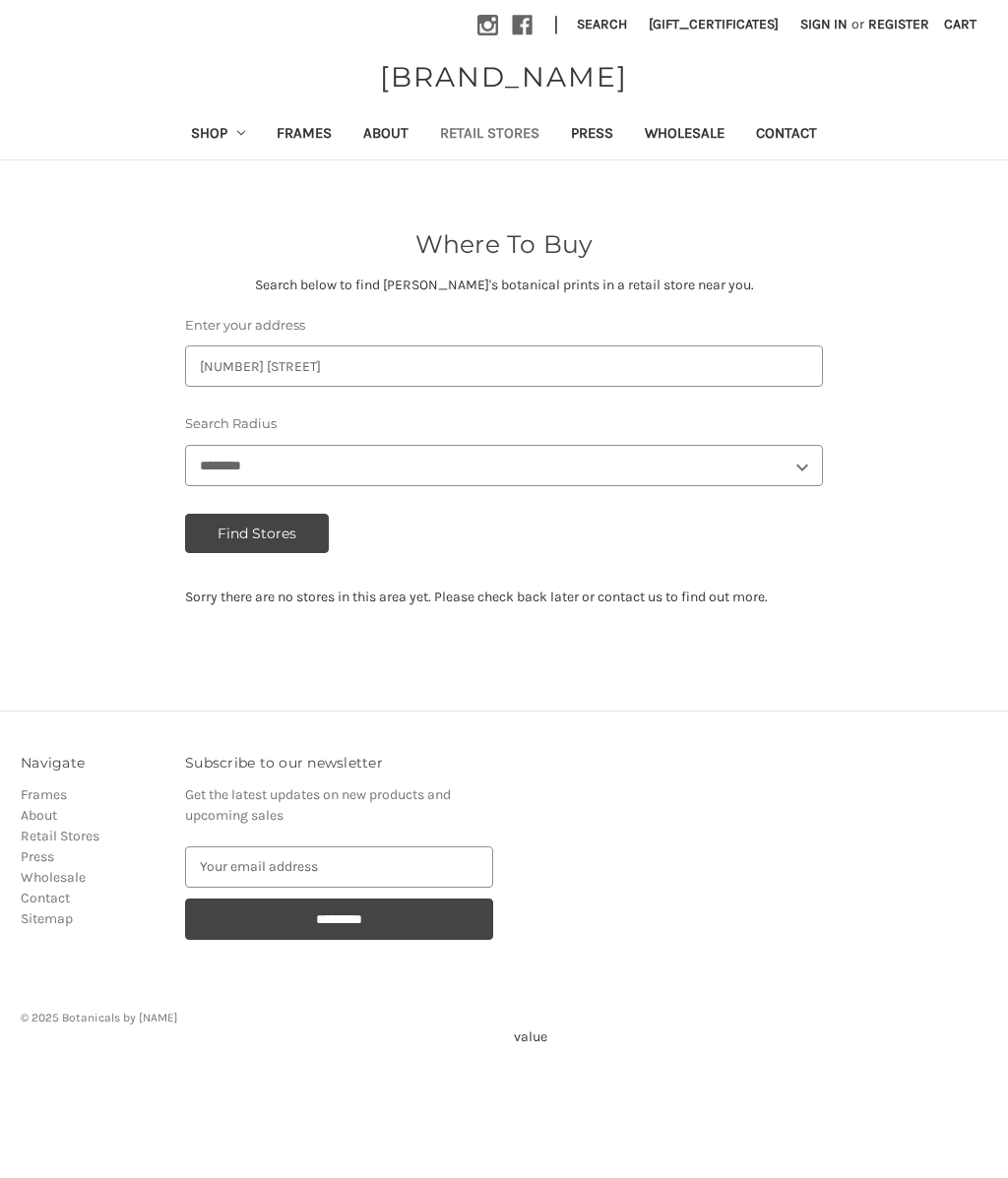 click on "Find Stores" at bounding box center [257, 533] 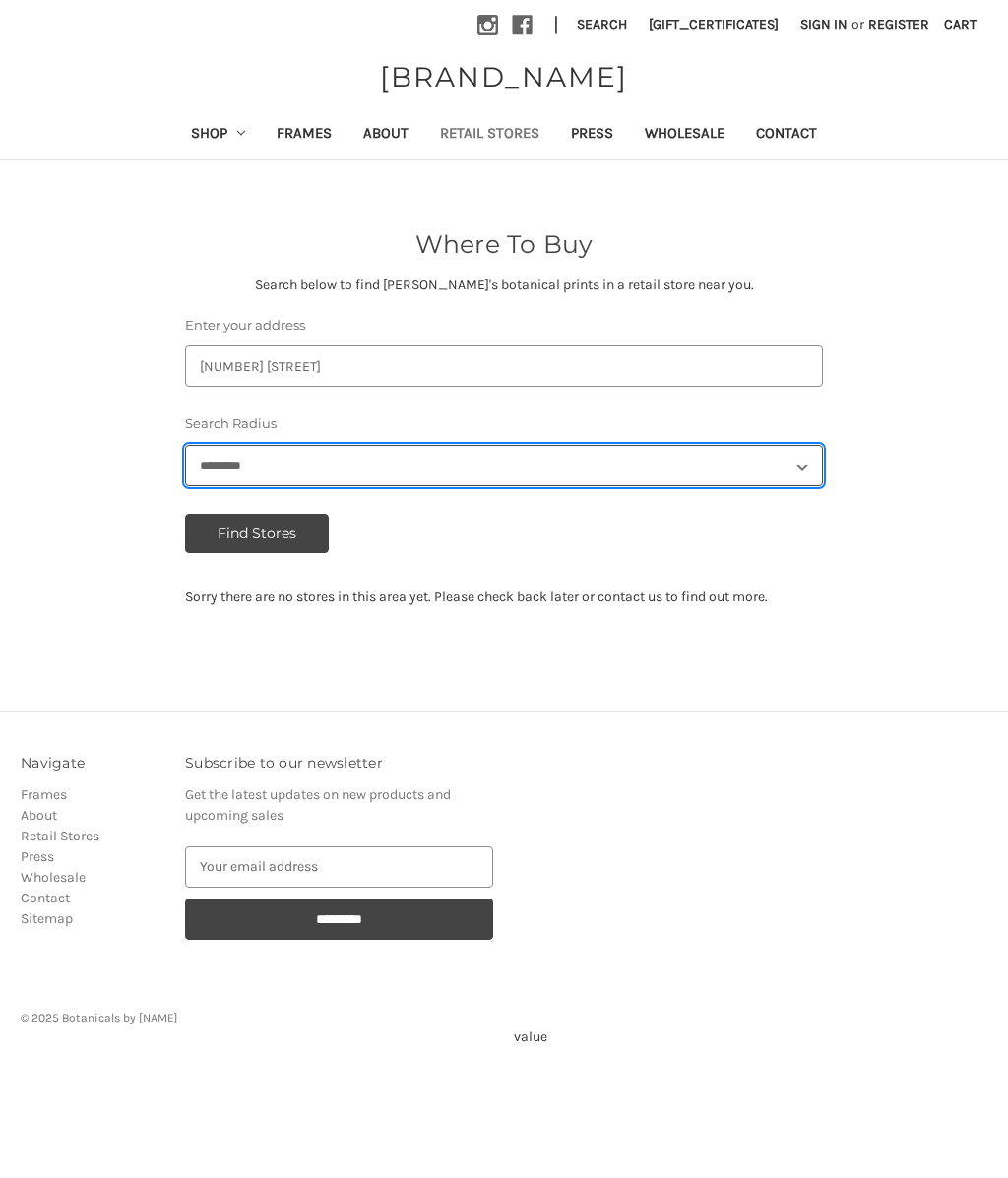 click on "[PERSONAL_INFO]" at bounding box center (504, 465) 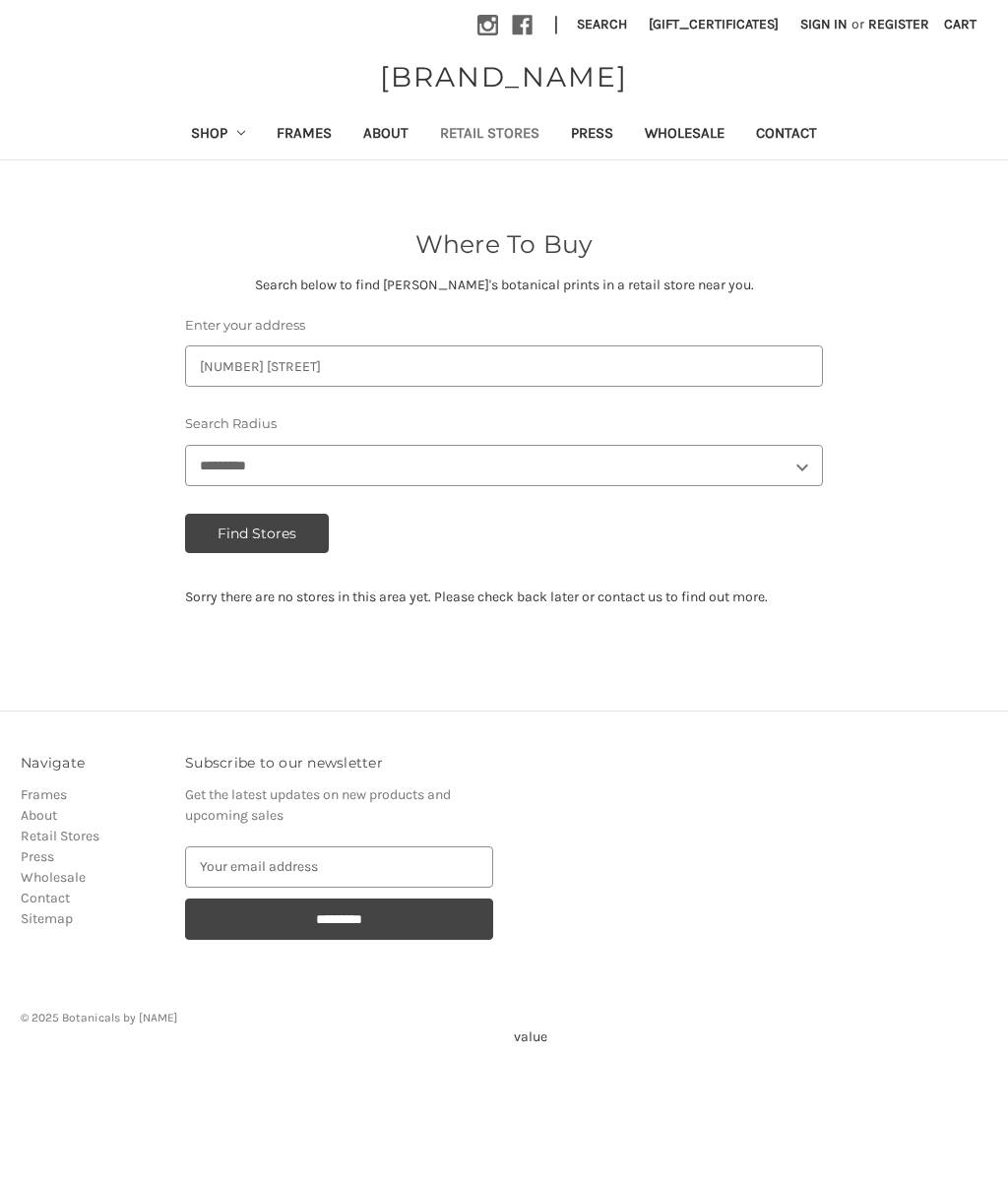 click on "Find Stores" at bounding box center [257, 533] 